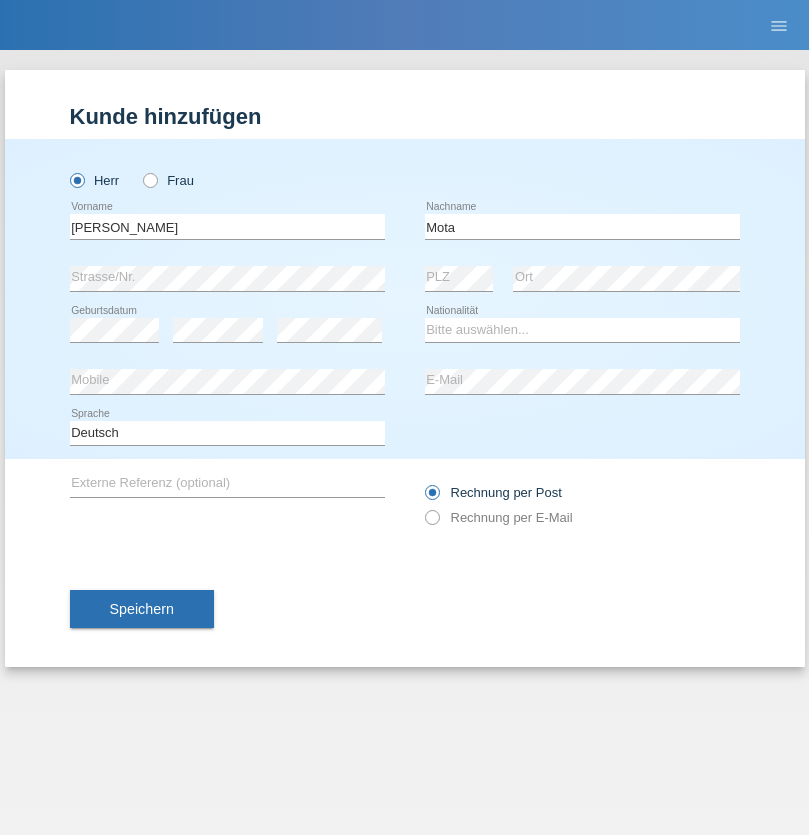 scroll, scrollTop: 0, scrollLeft: 0, axis: both 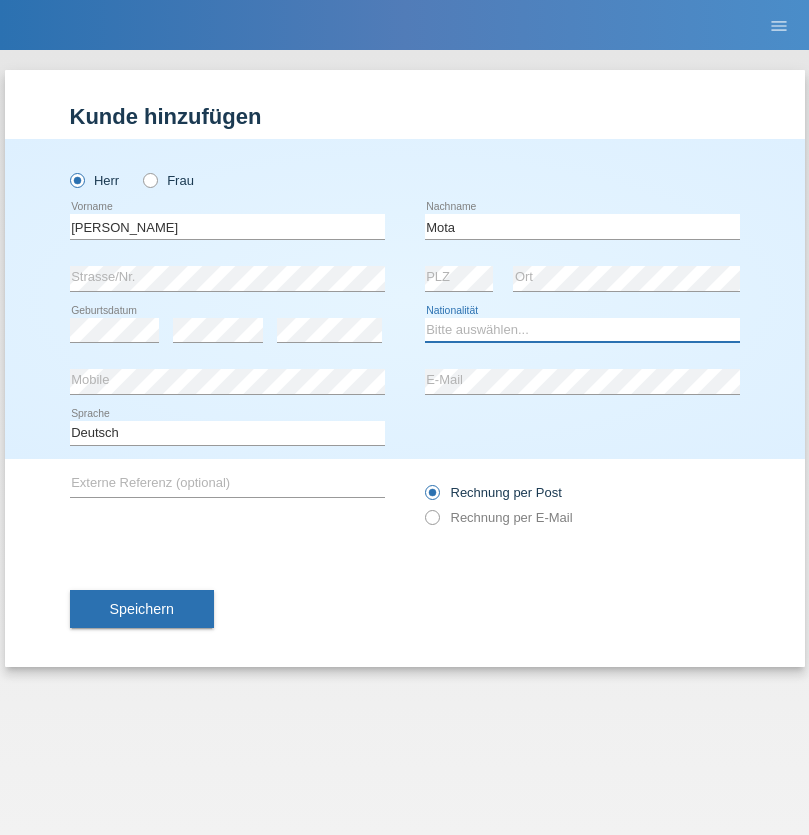 select on "CH" 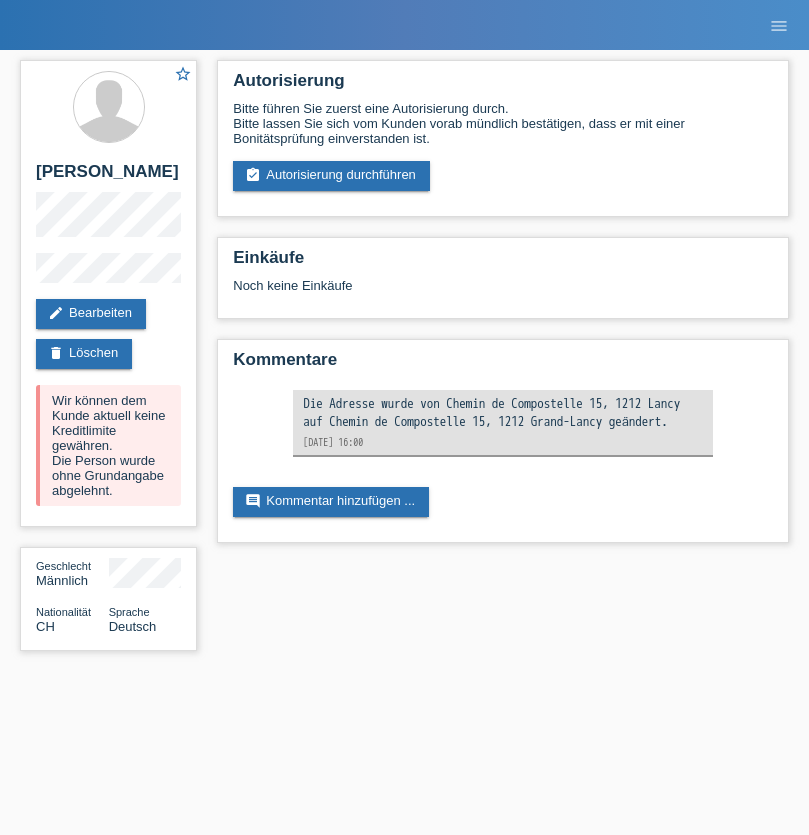 scroll, scrollTop: 0, scrollLeft: 0, axis: both 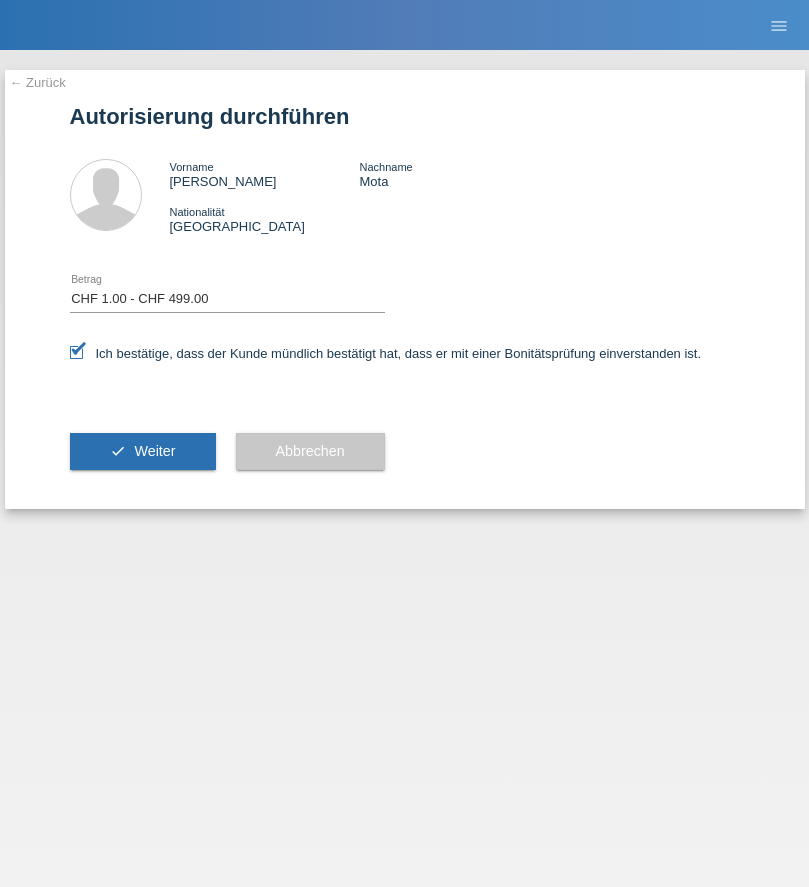 select on "1" 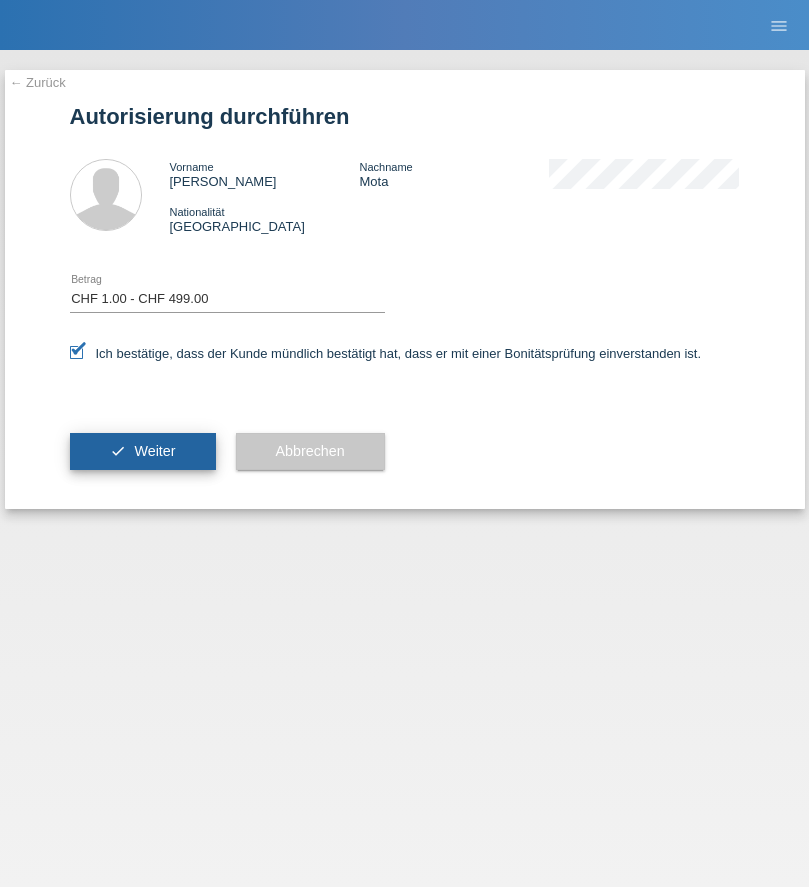 click on "Weiter" at bounding box center (154, 451) 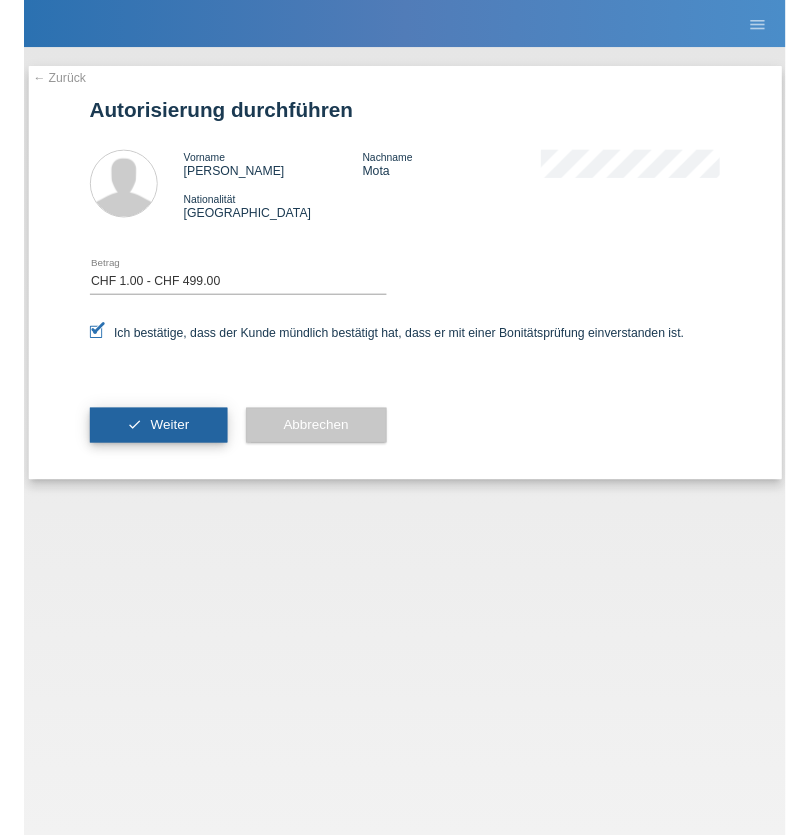 scroll, scrollTop: 0, scrollLeft: 0, axis: both 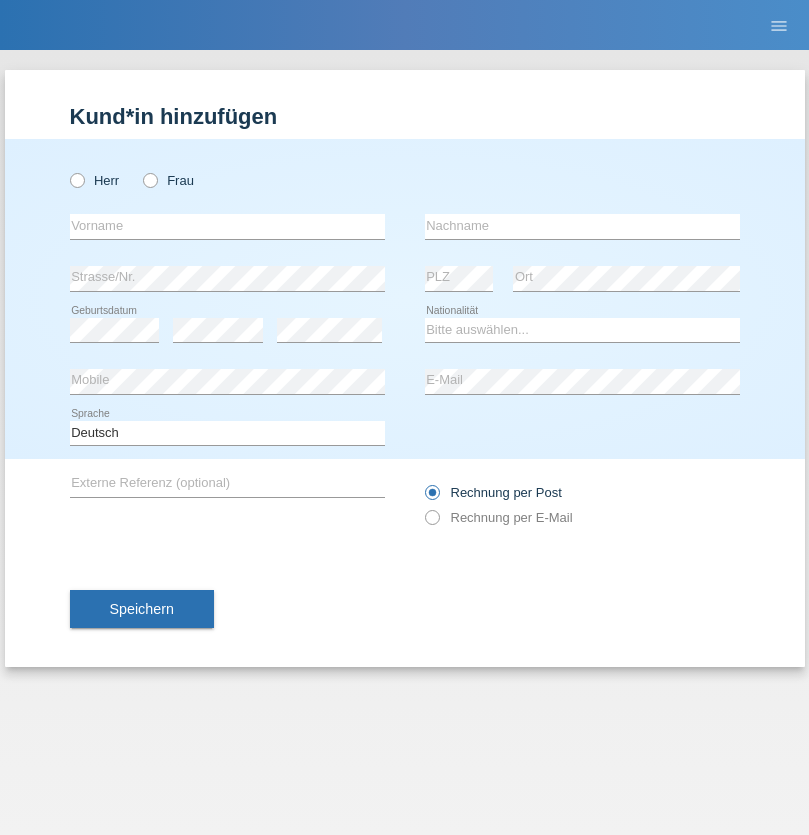 radio on "true" 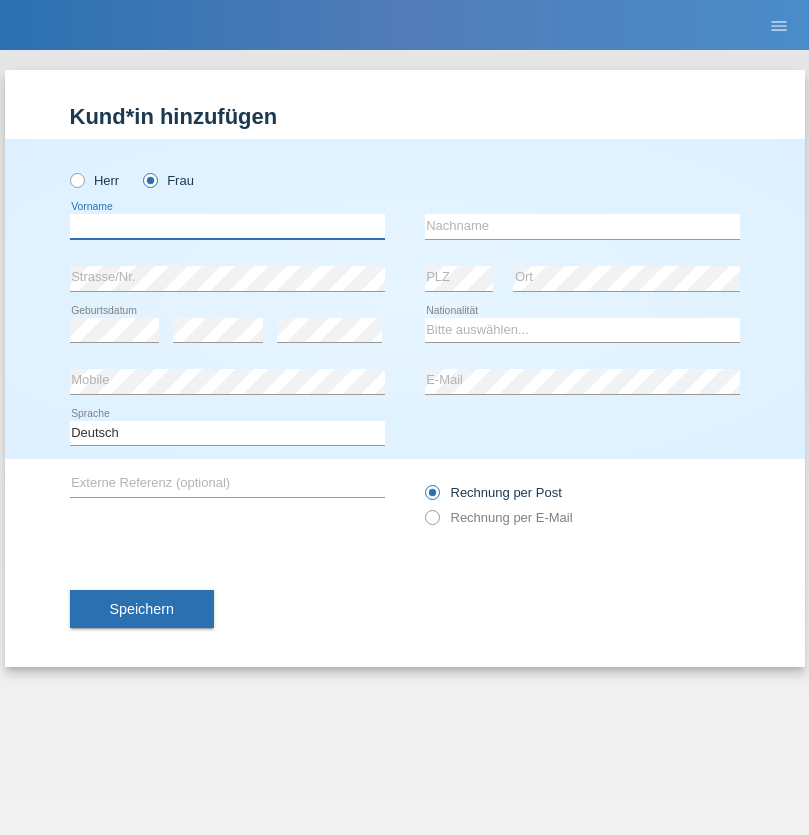 click at bounding box center [227, 226] 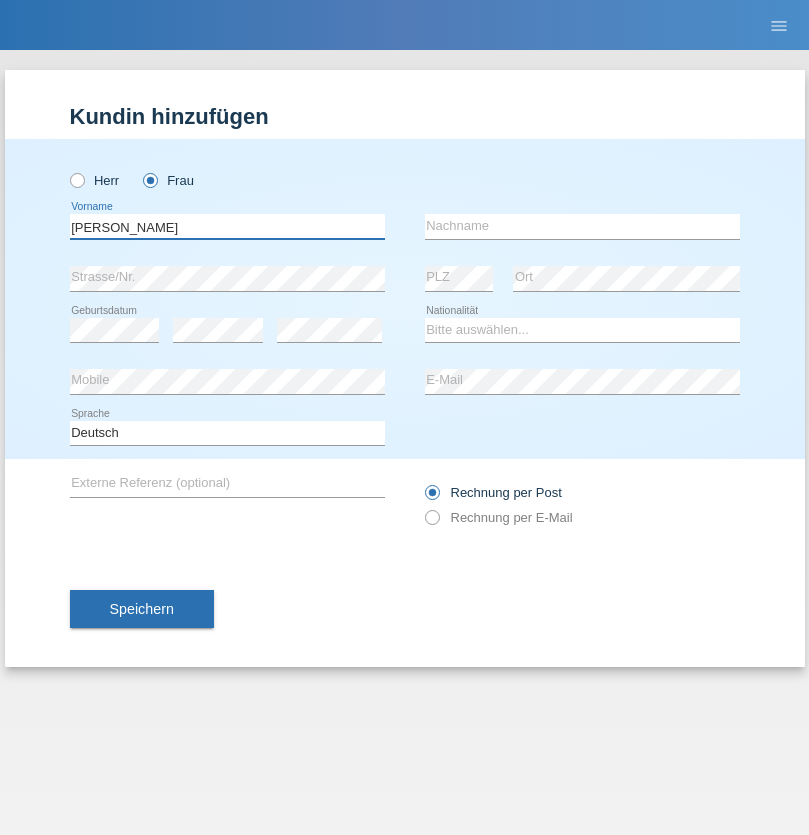 type on "[PERSON_NAME]" 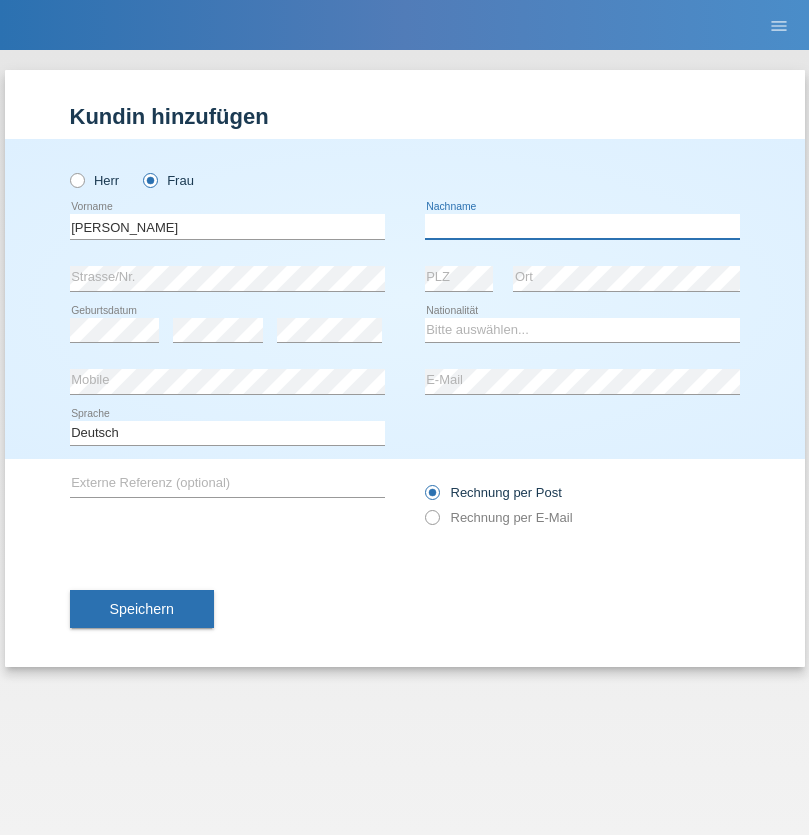 click at bounding box center (582, 226) 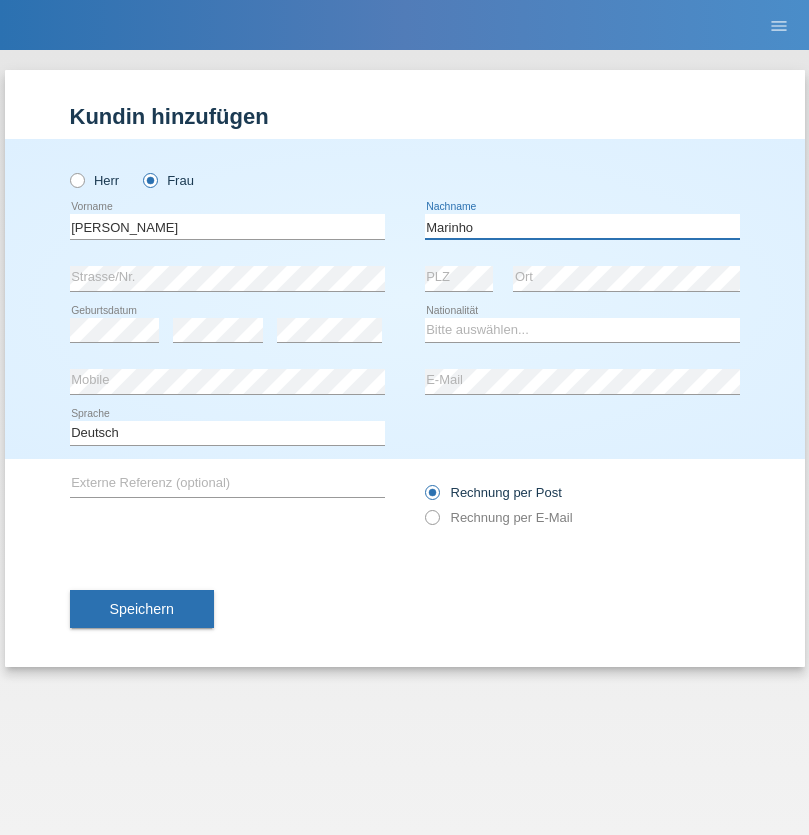 type on "Marinho" 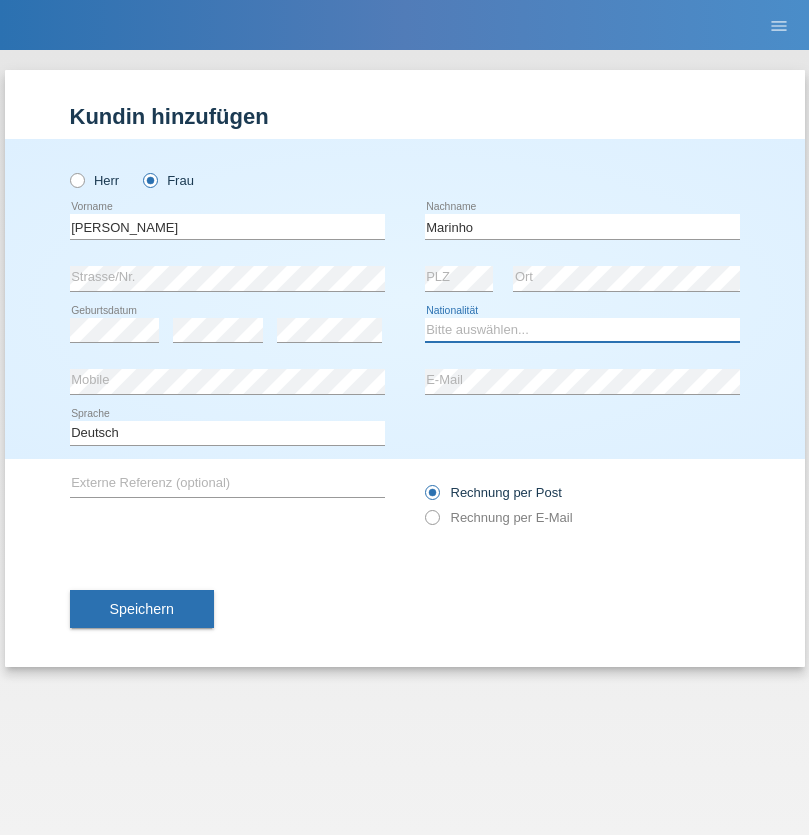 select on "PT" 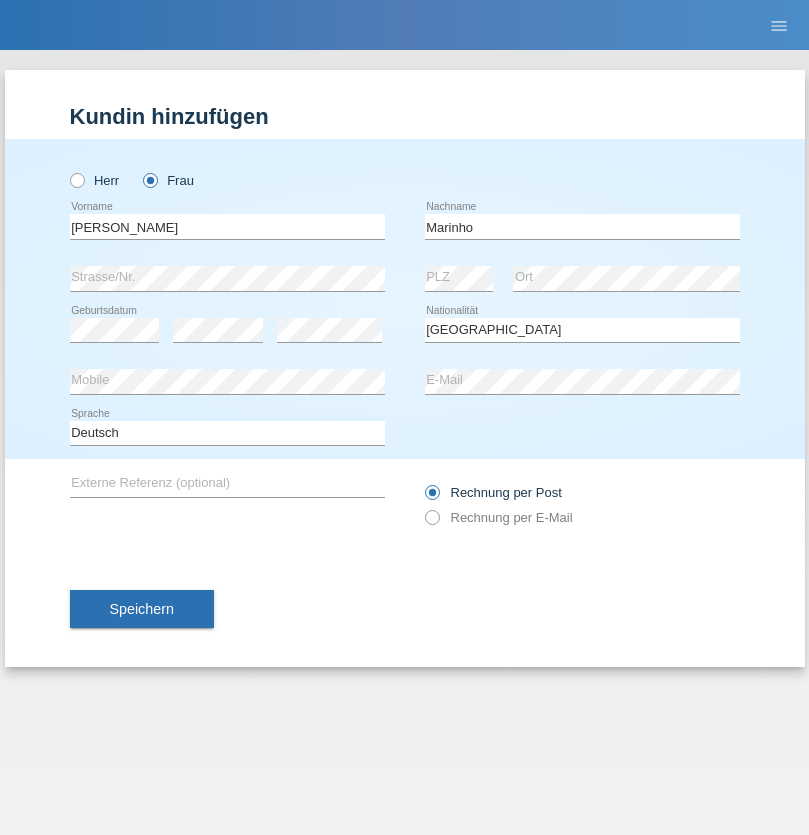 select on "C" 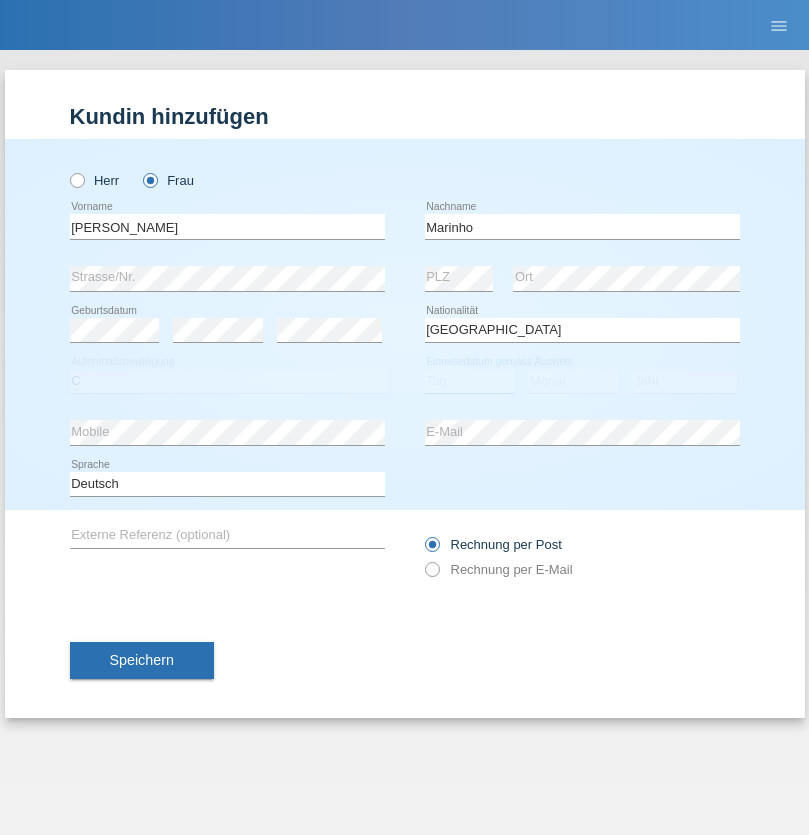 select on "02" 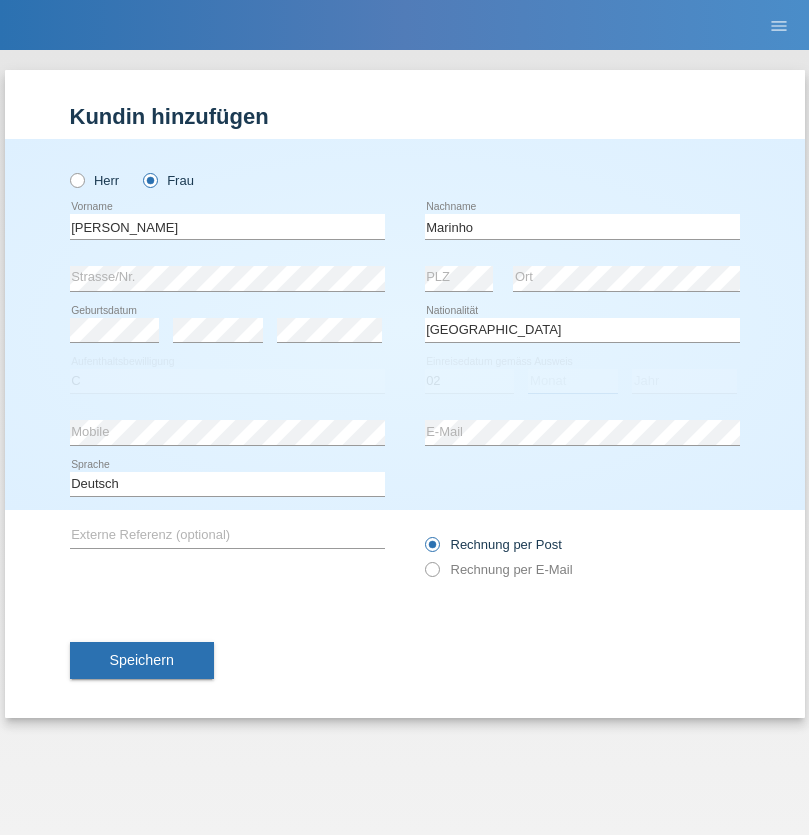 select on "09" 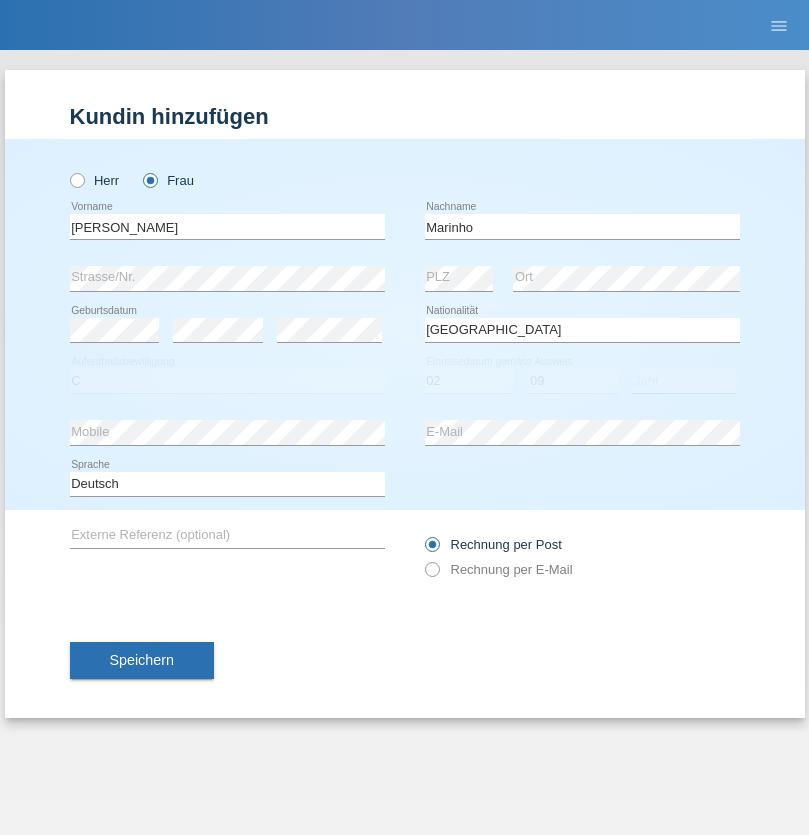select on "2021" 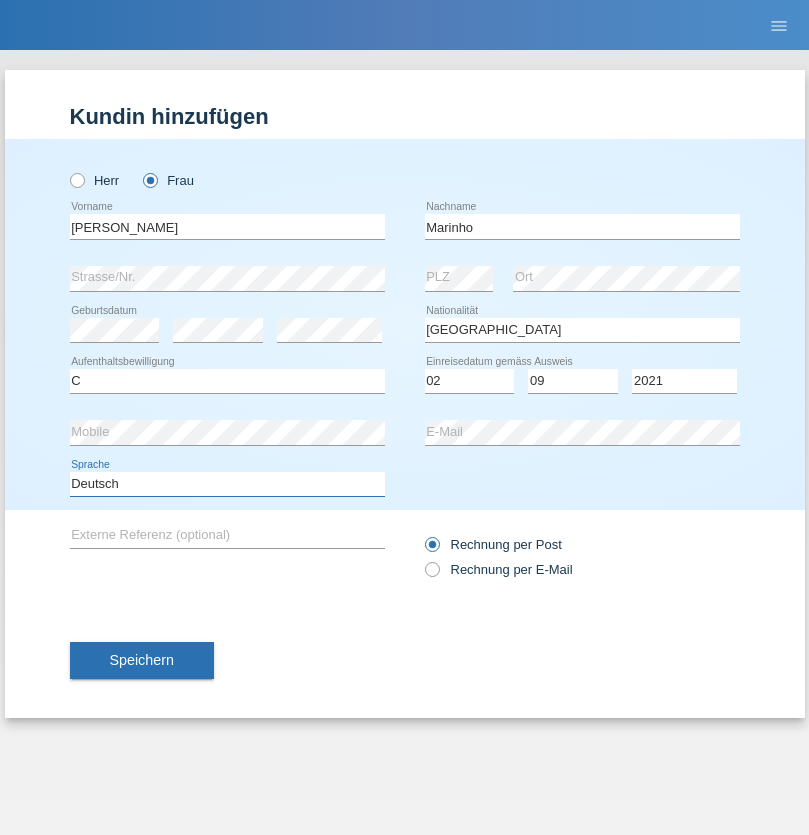 select on "en" 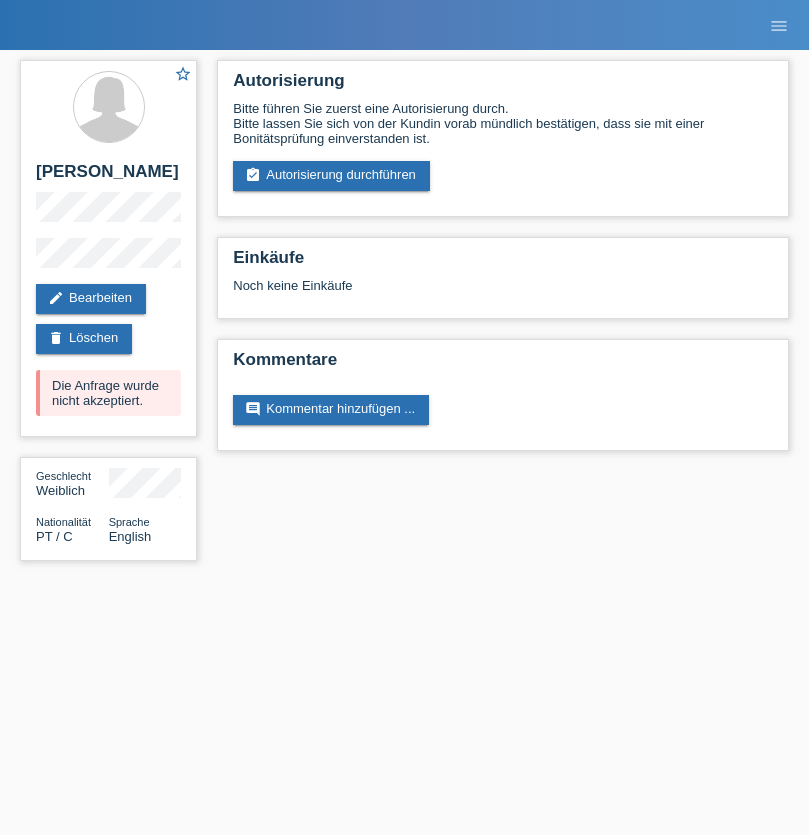 scroll, scrollTop: 0, scrollLeft: 0, axis: both 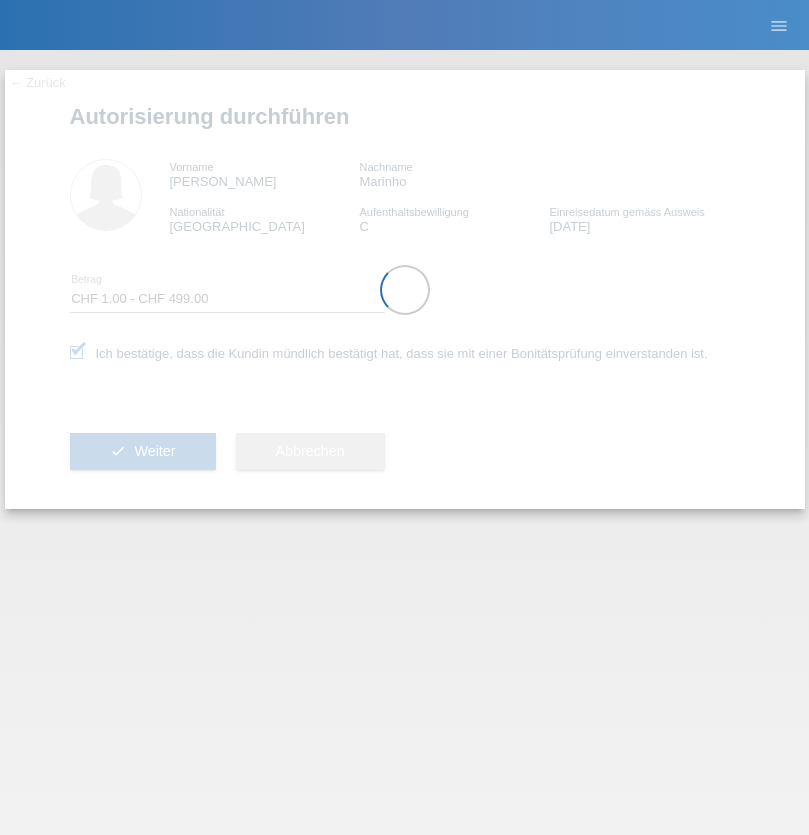 select on "1" 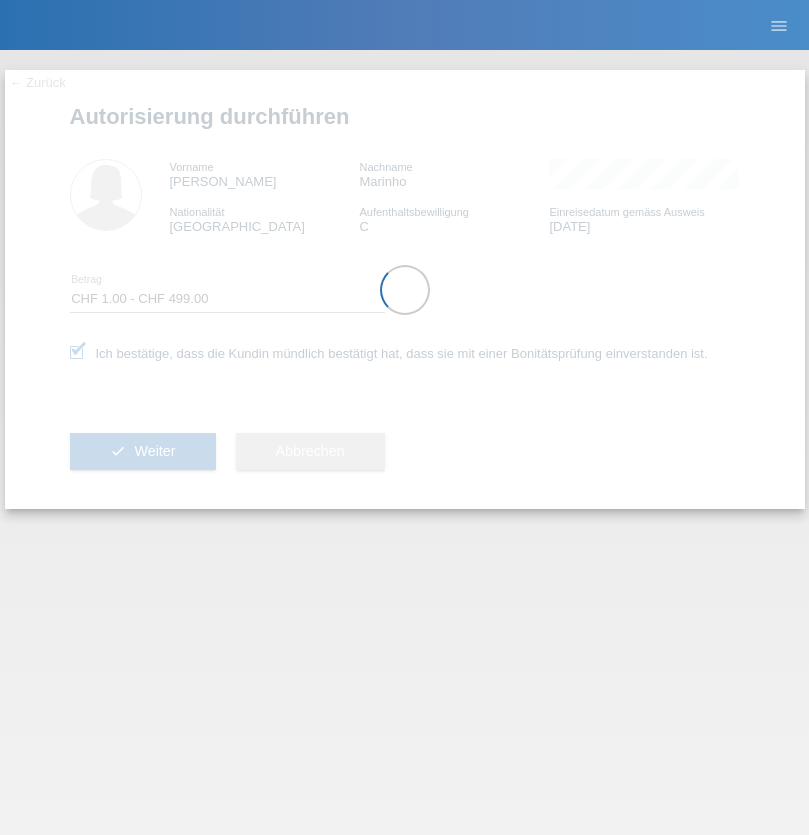 scroll, scrollTop: 0, scrollLeft: 0, axis: both 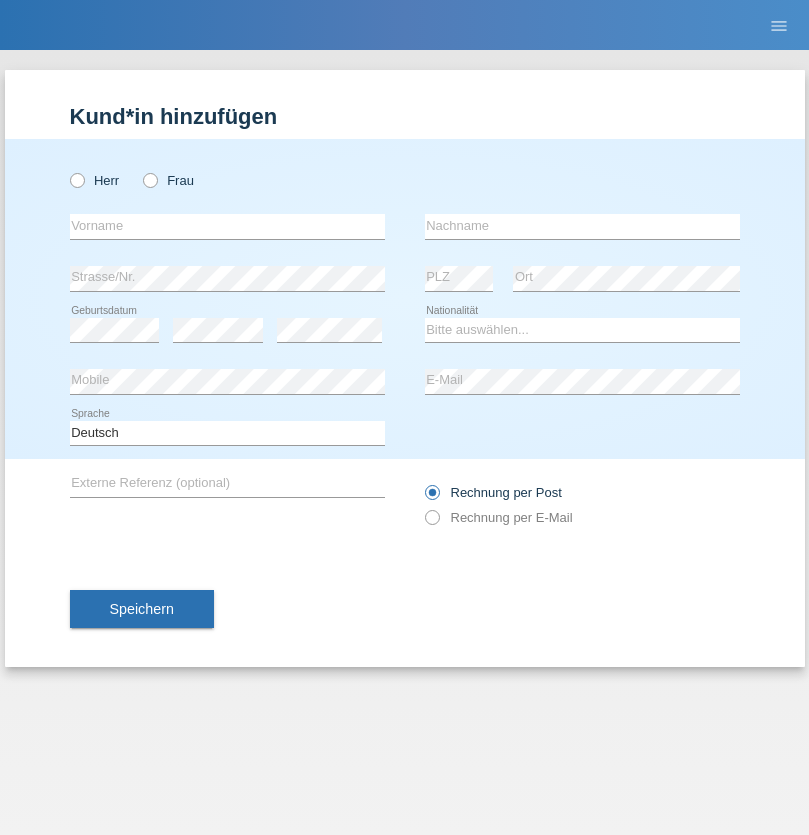 radio on "true" 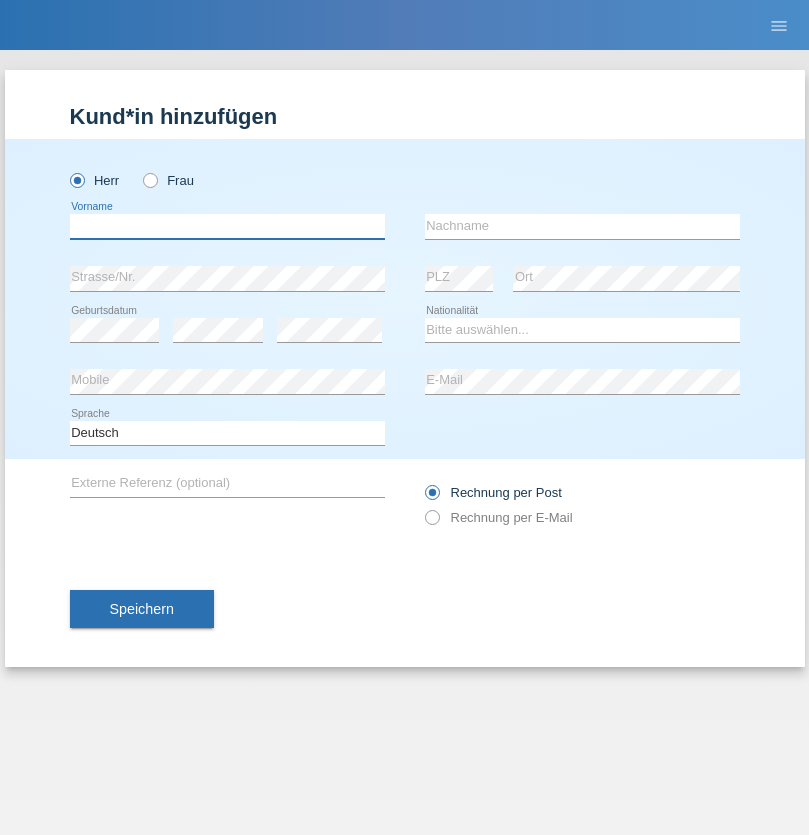 click at bounding box center (227, 226) 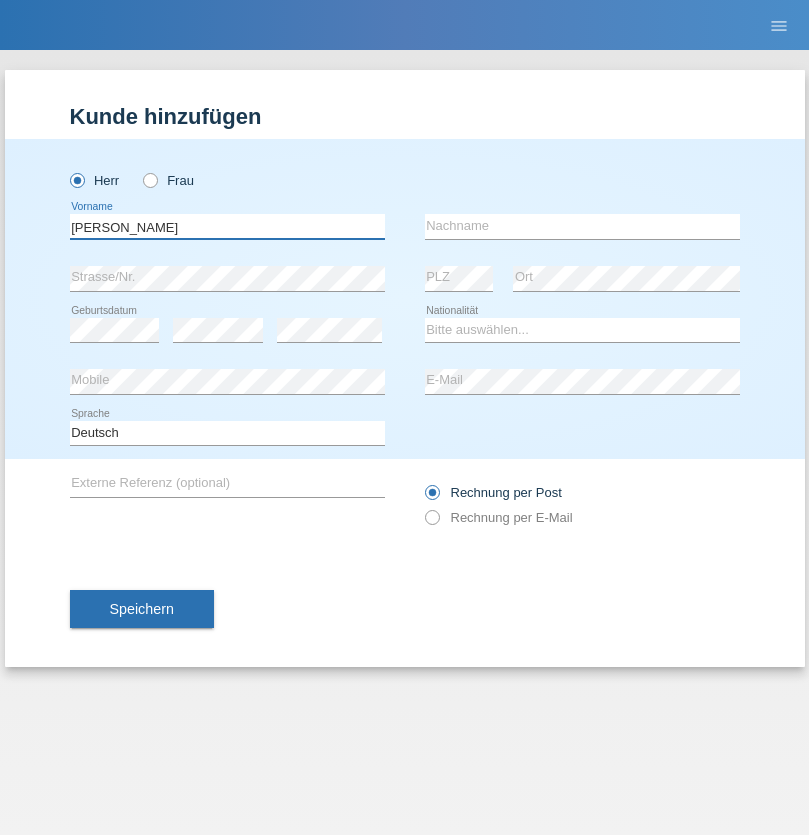 type on "[PERSON_NAME]" 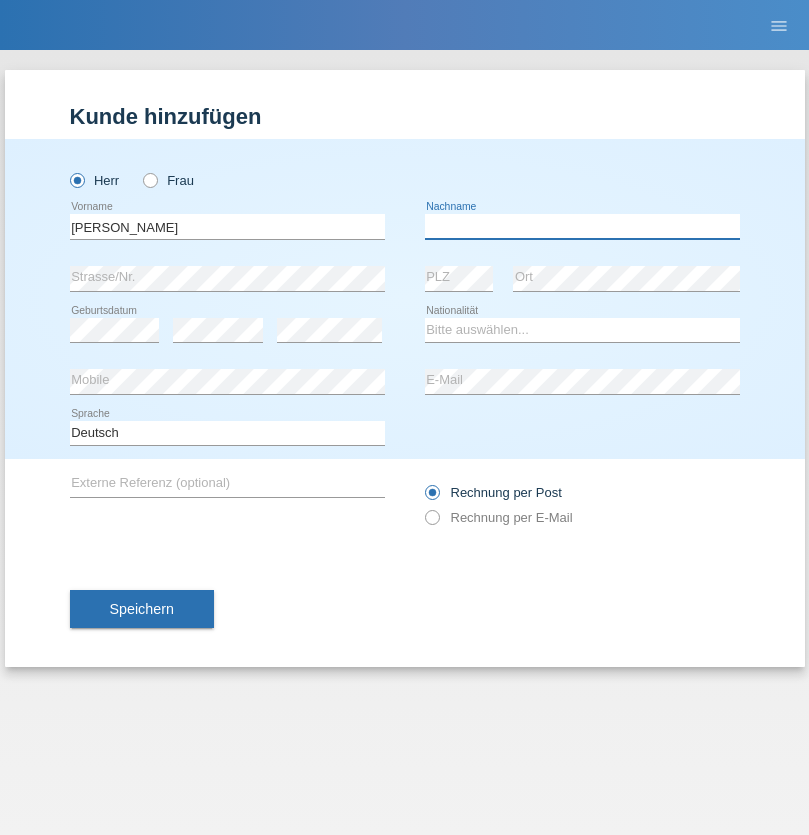 click at bounding box center (582, 226) 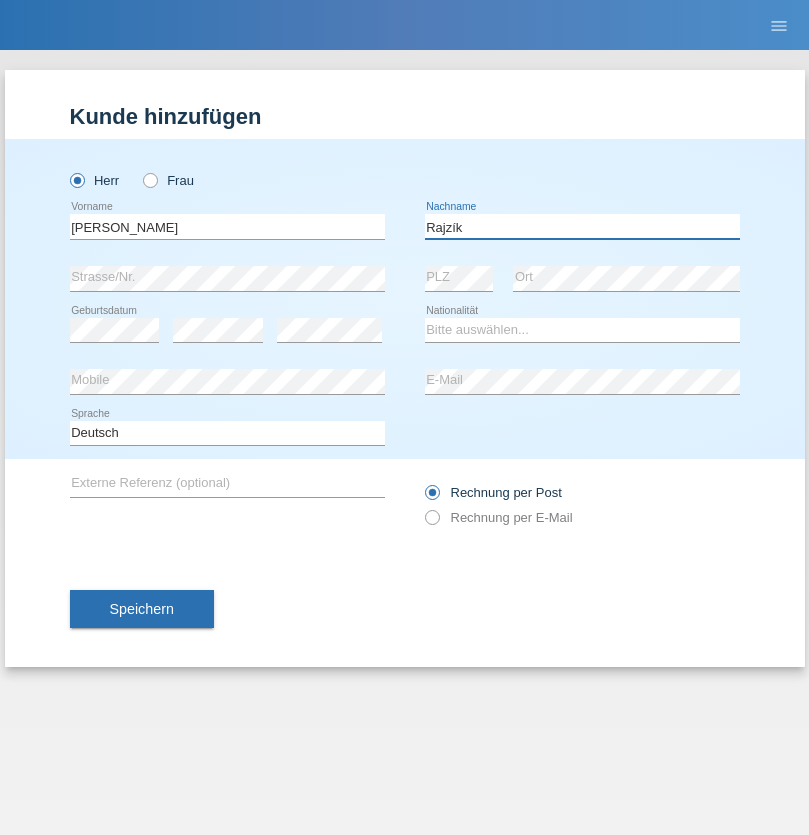 type on "Rajzík" 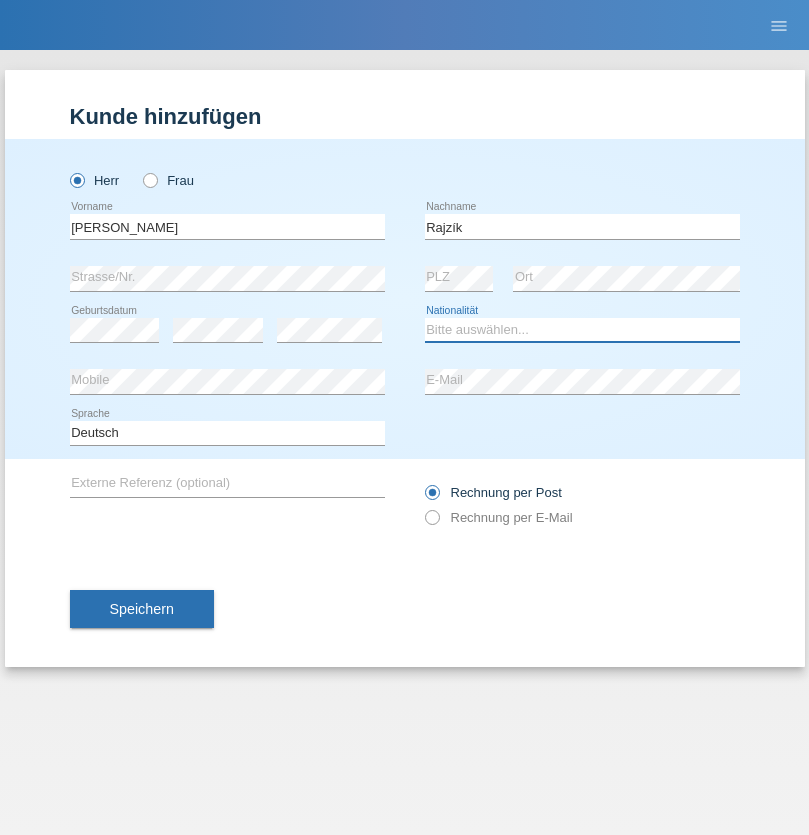 select on "SK" 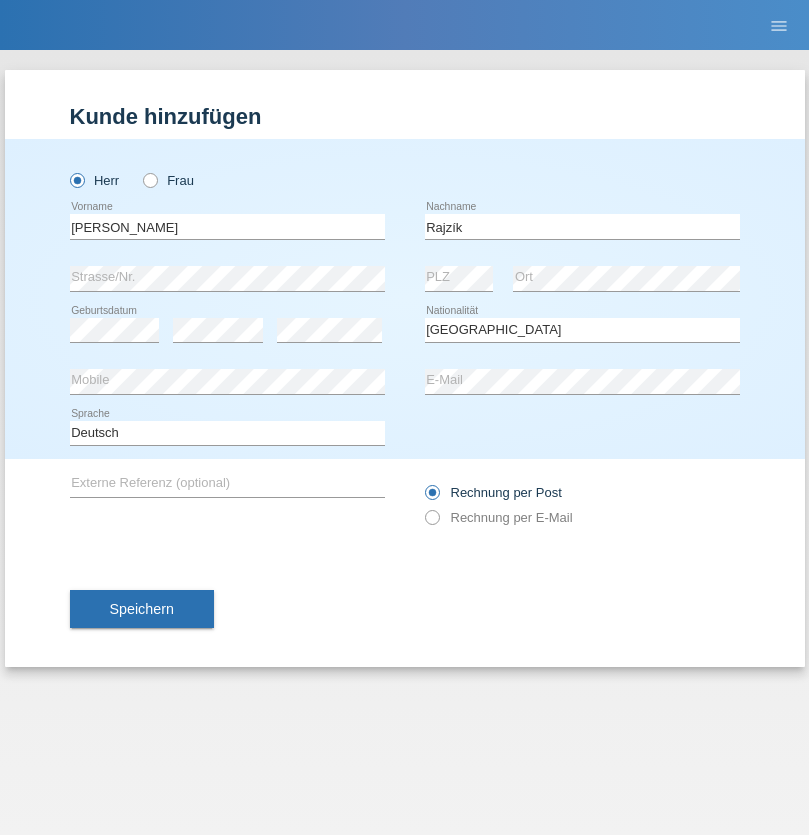 select on "C" 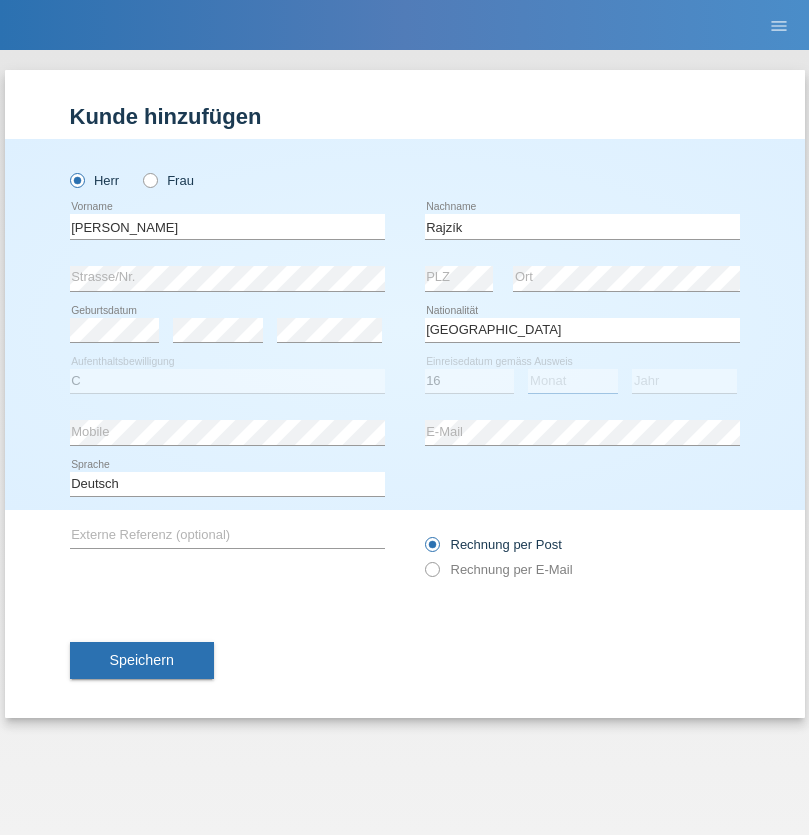 select on "09" 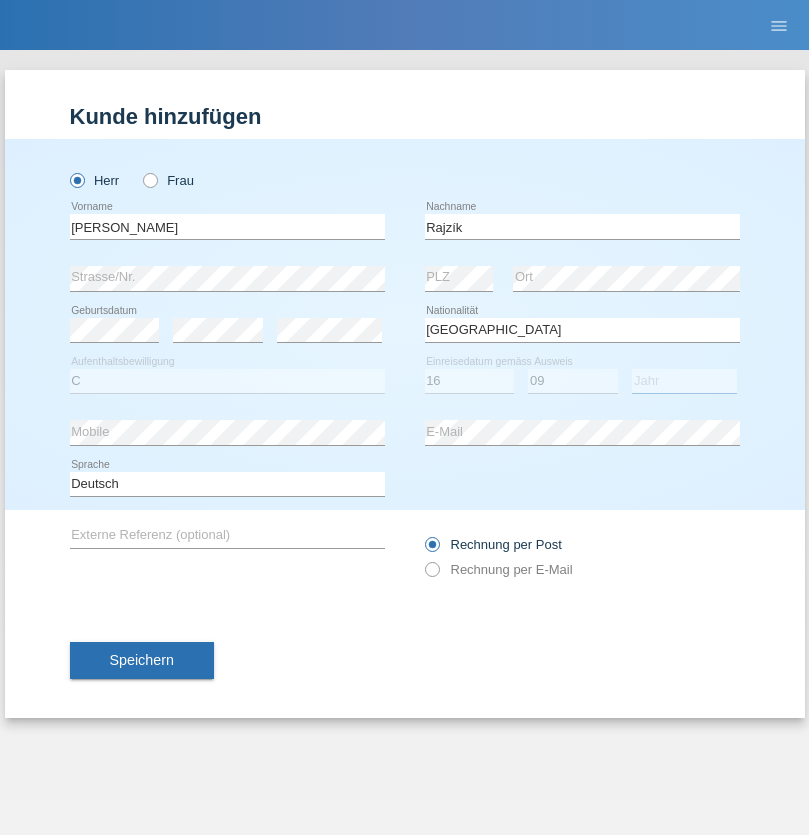 select on "2020" 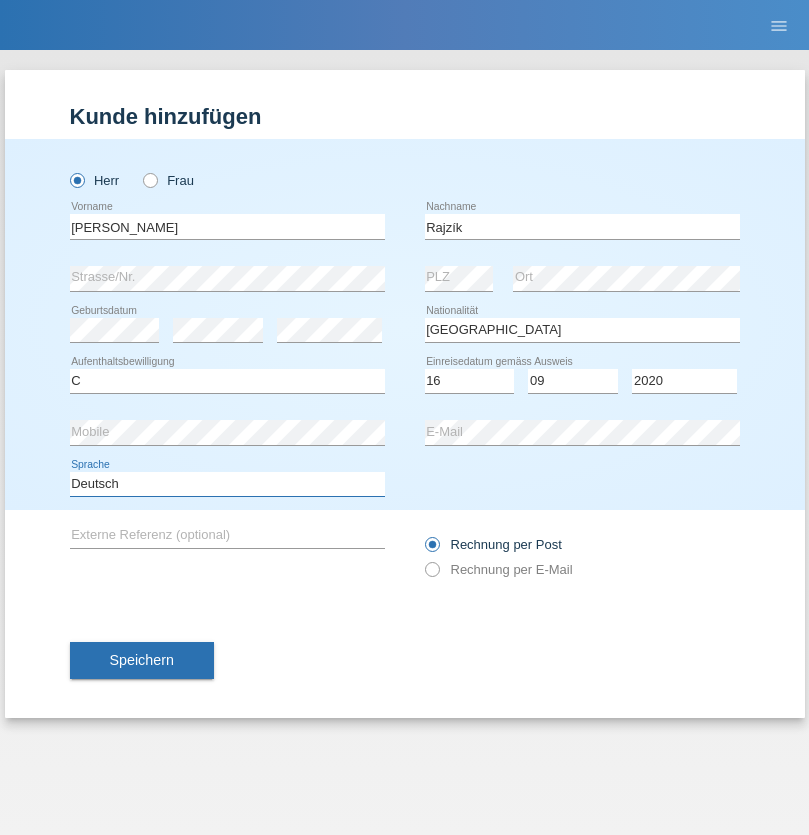 select on "en" 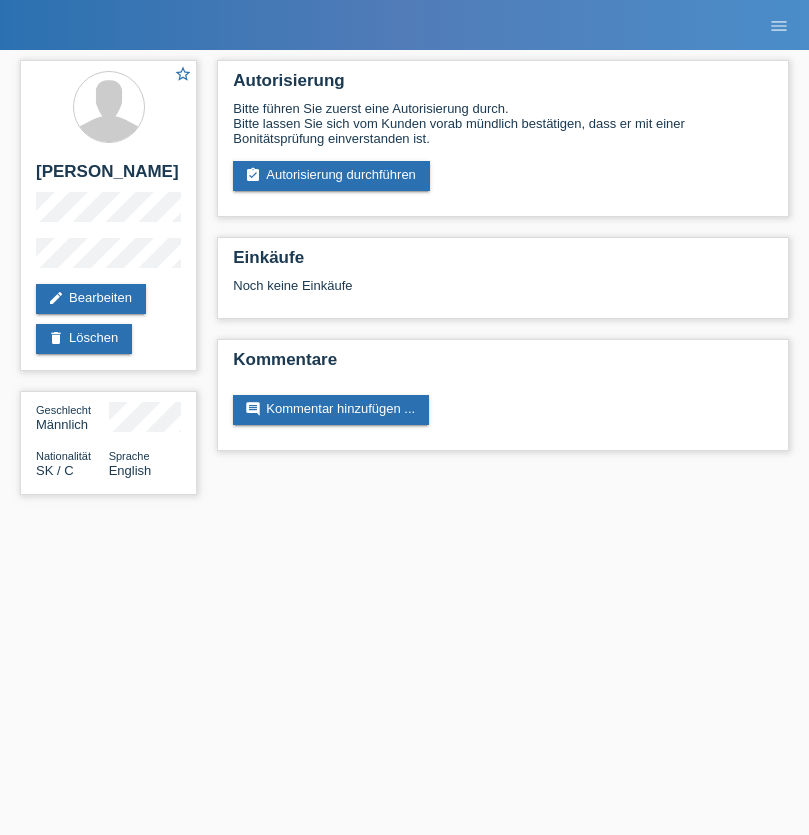 scroll, scrollTop: 0, scrollLeft: 0, axis: both 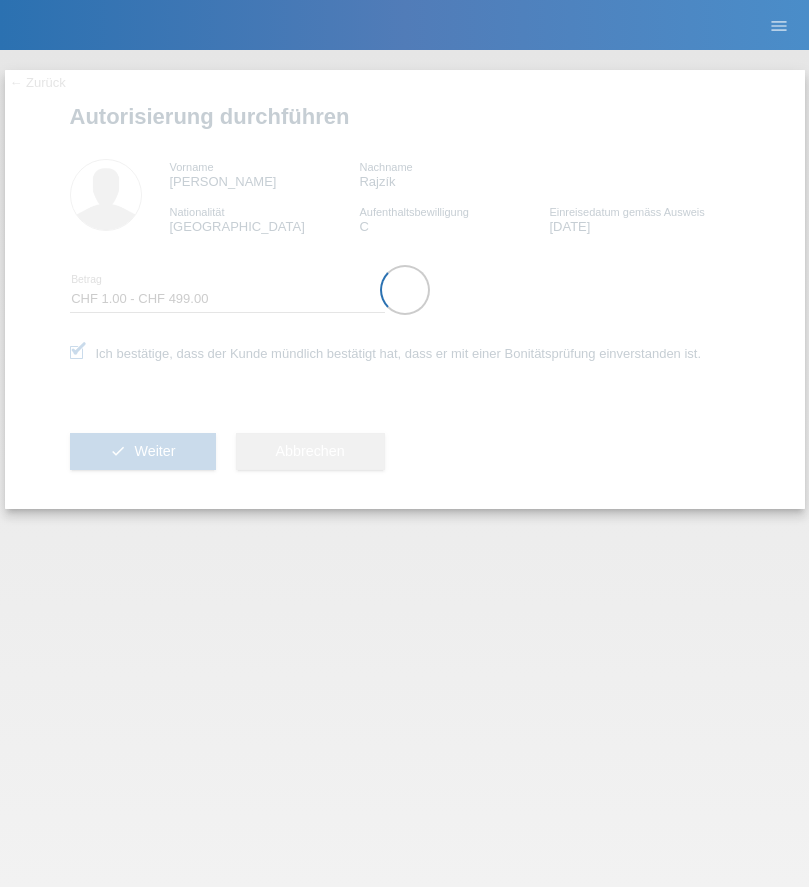 select on "1" 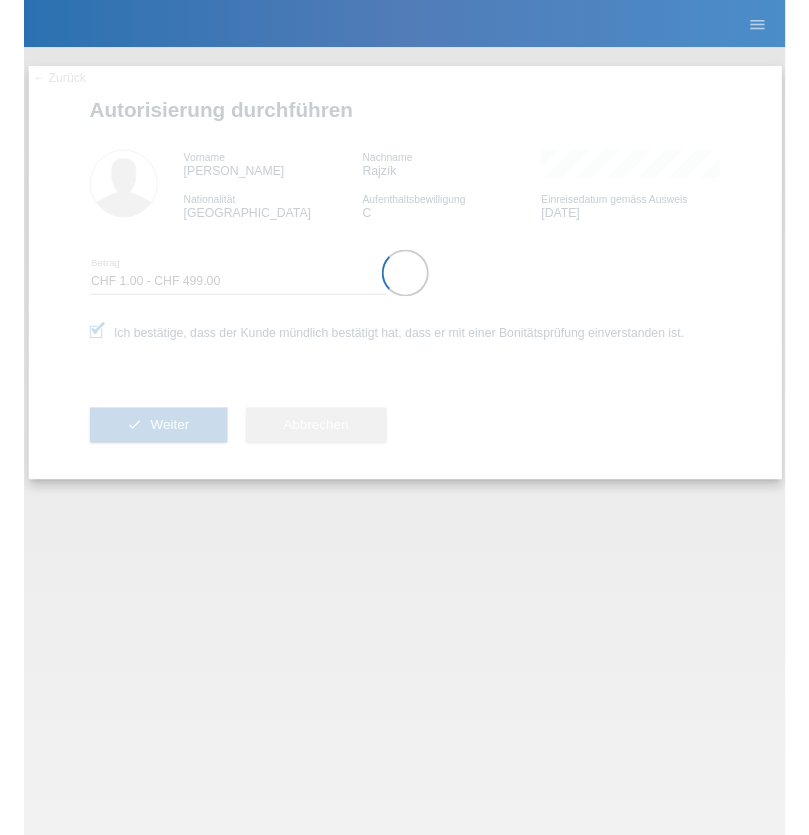 scroll, scrollTop: 0, scrollLeft: 0, axis: both 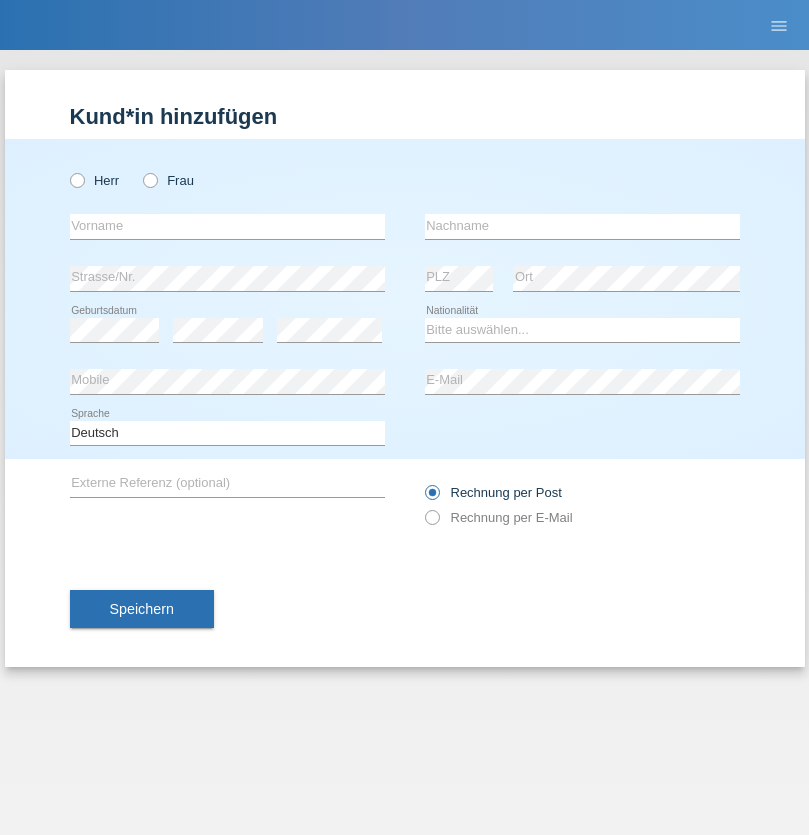 radio on "true" 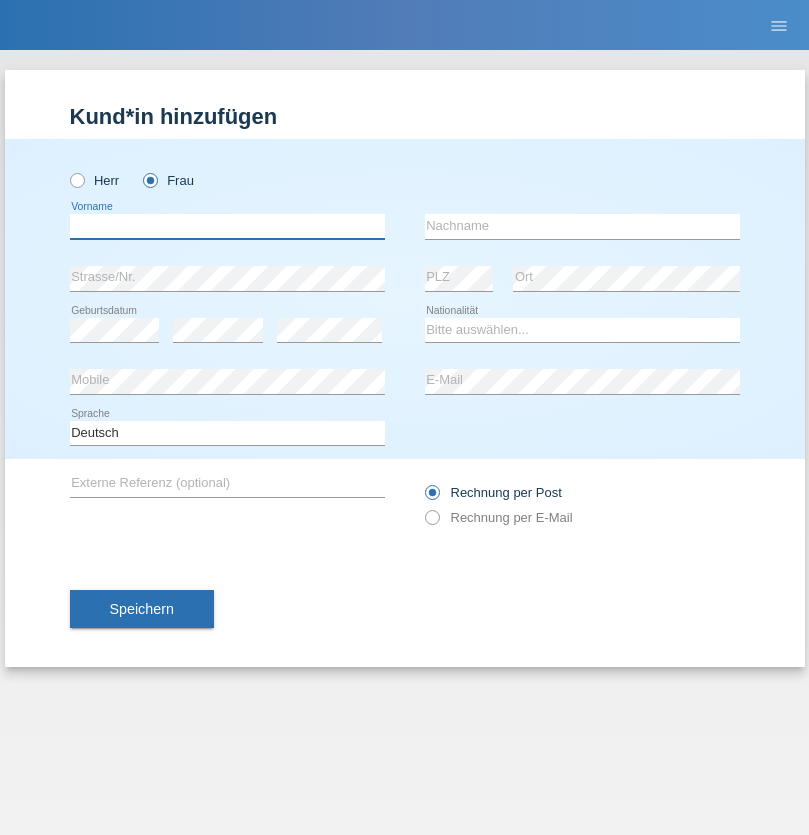 click at bounding box center (227, 226) 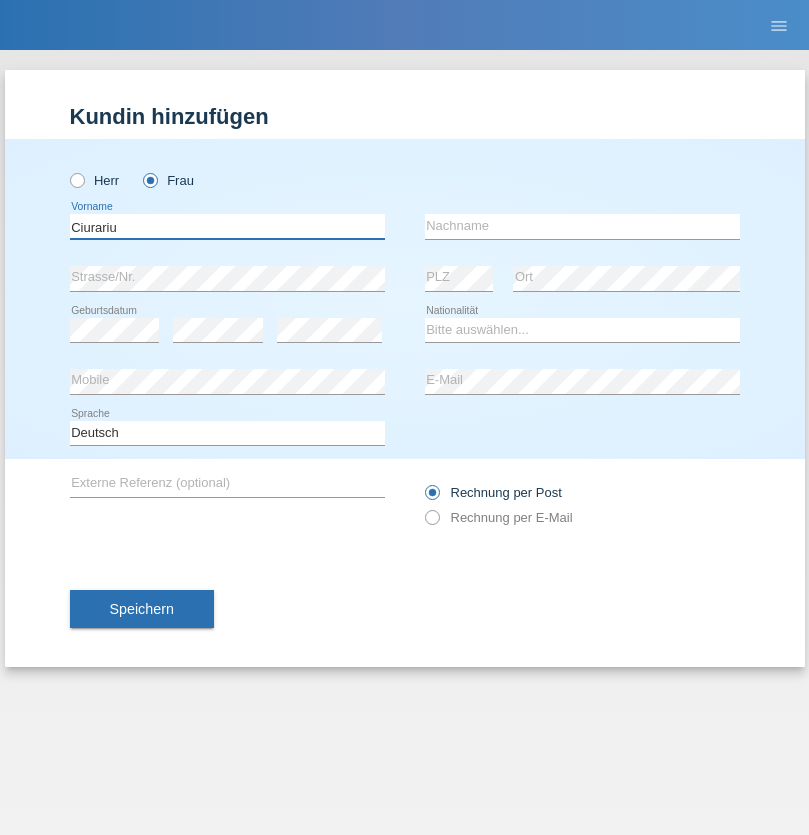 type on "Ciurariu" 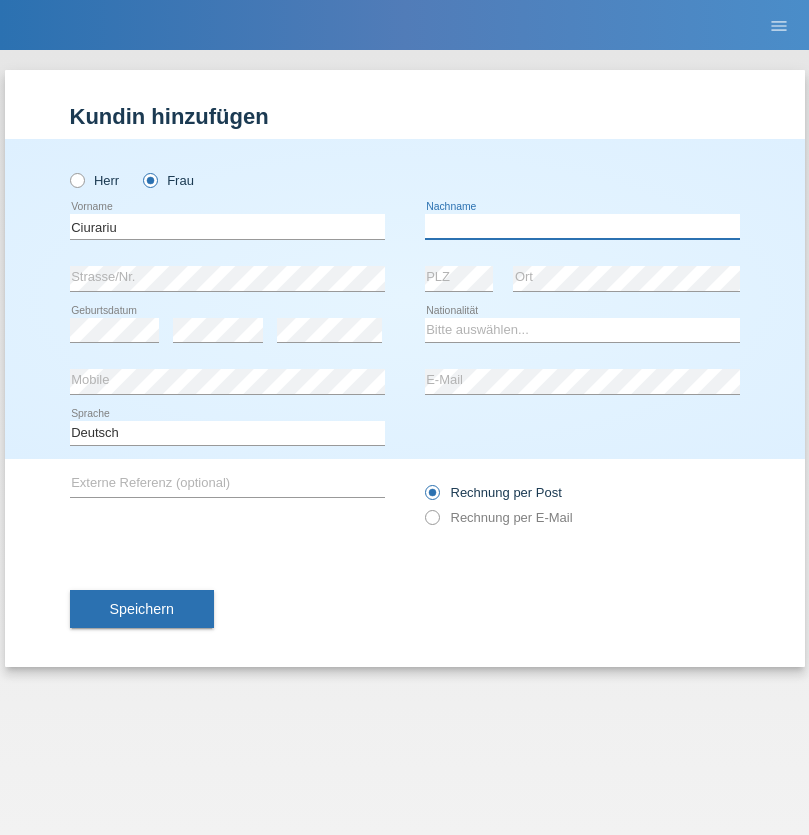 click at bounding box center (582, 226) 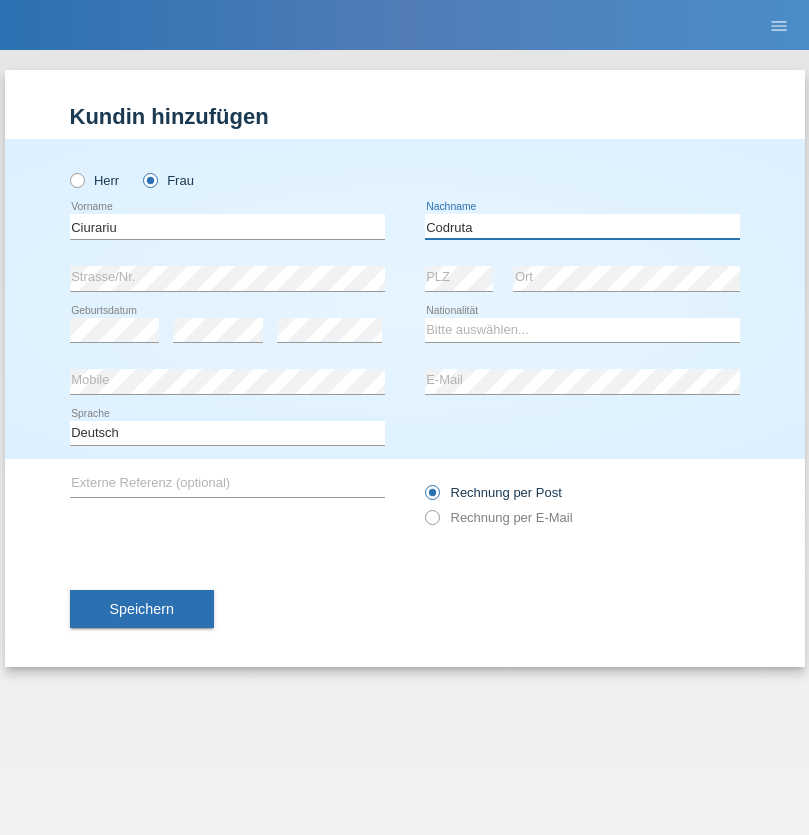 type on "Codruta" 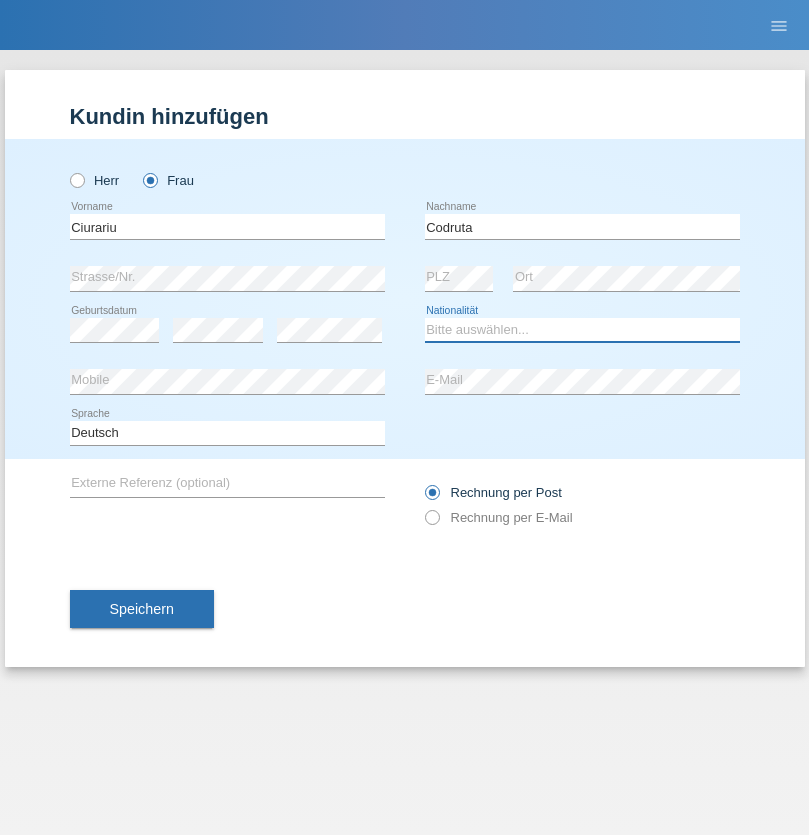 select on "ES" 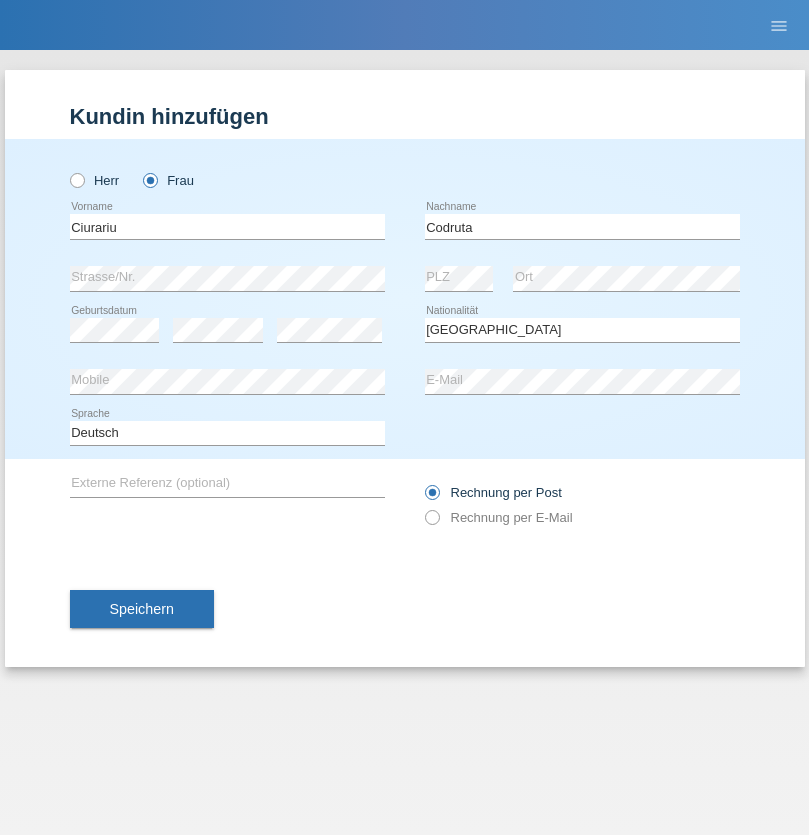 select on "C" 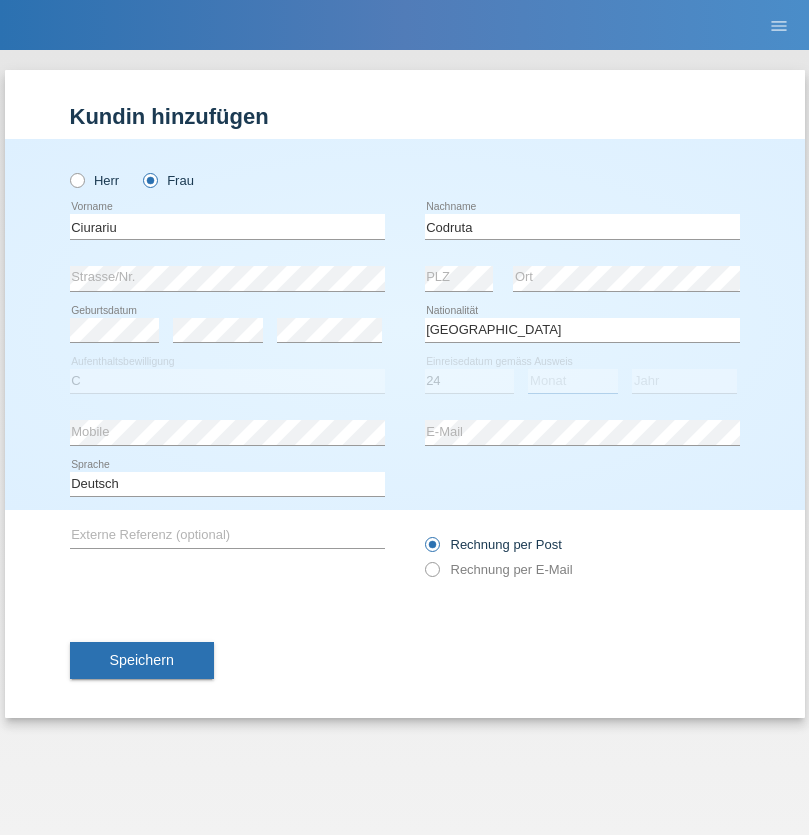 select on "10" 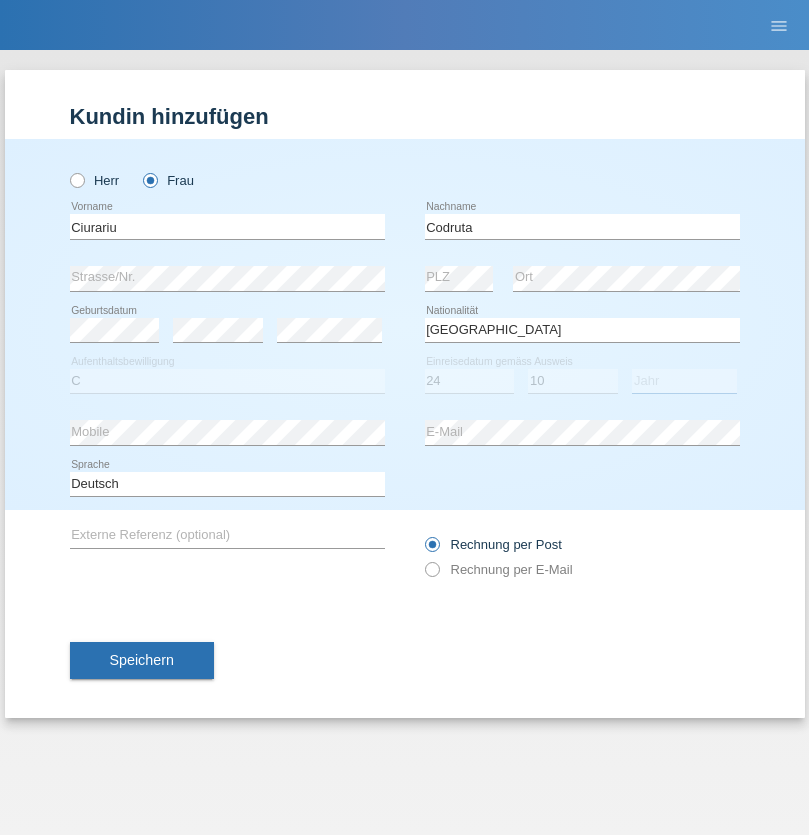 select on "1984" 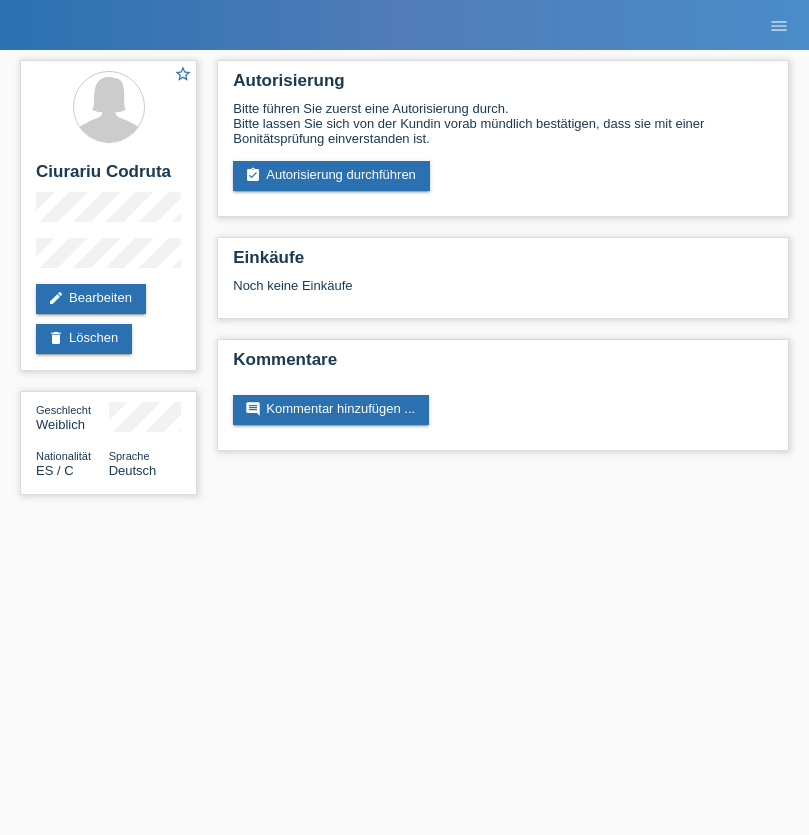 scroll, scrollTop: 0, scrollLeft: 0, axis: both 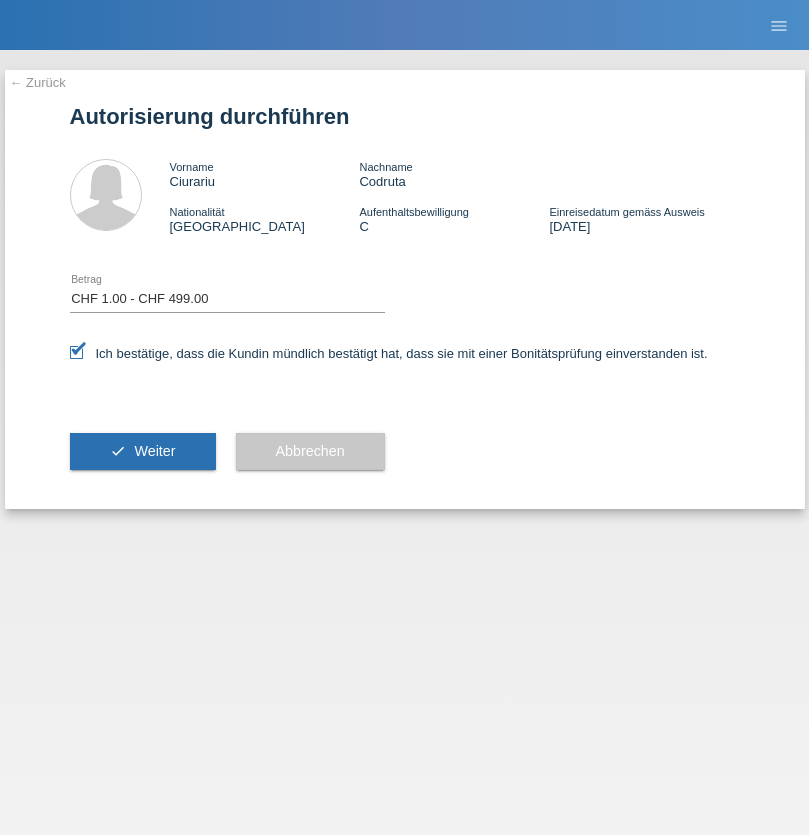 select on "1" 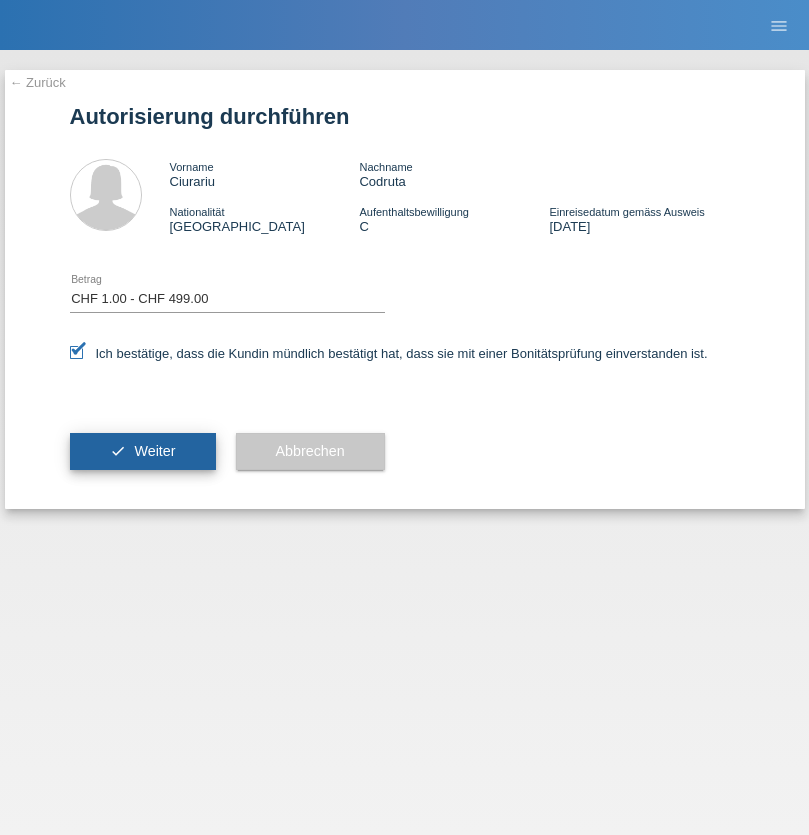 click on "Weiter" at bounding box center (154, 451) 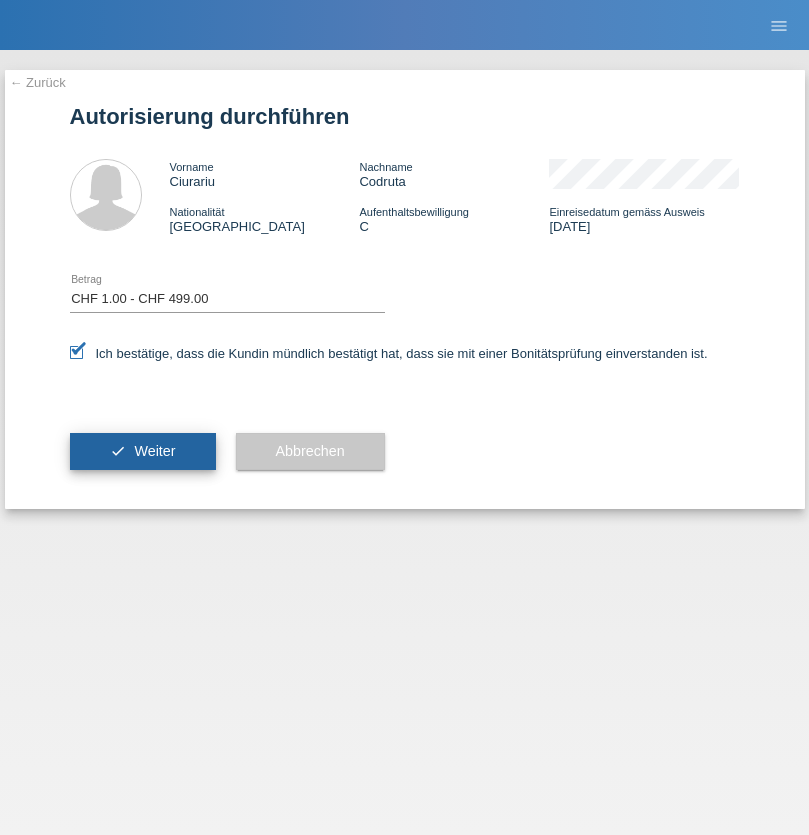 scroll, scrollTop: 0, scrollLeft: 0, axis: both 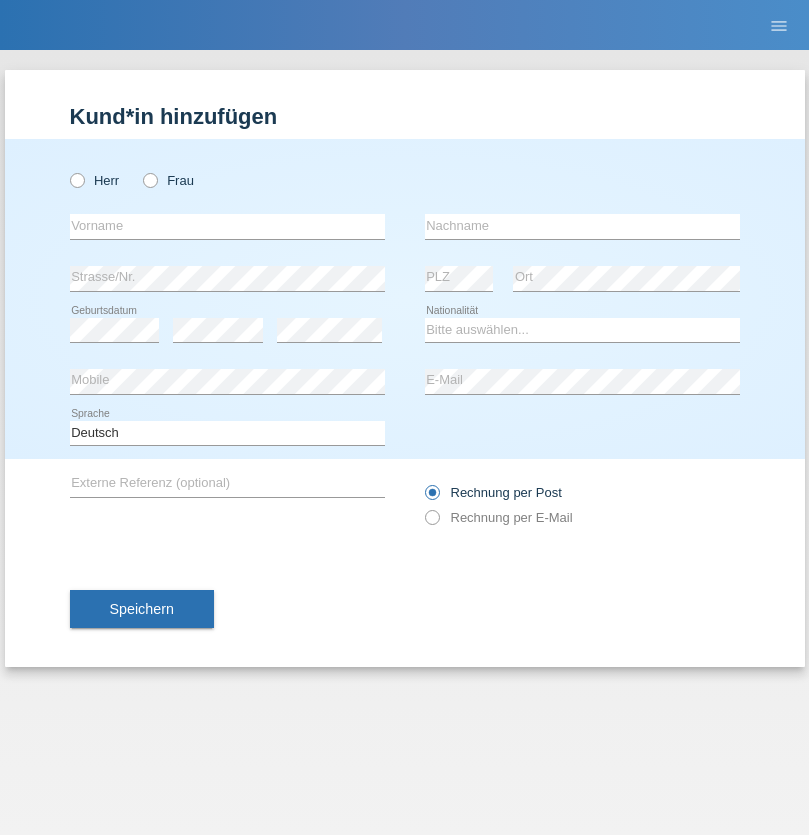 radio on "true" 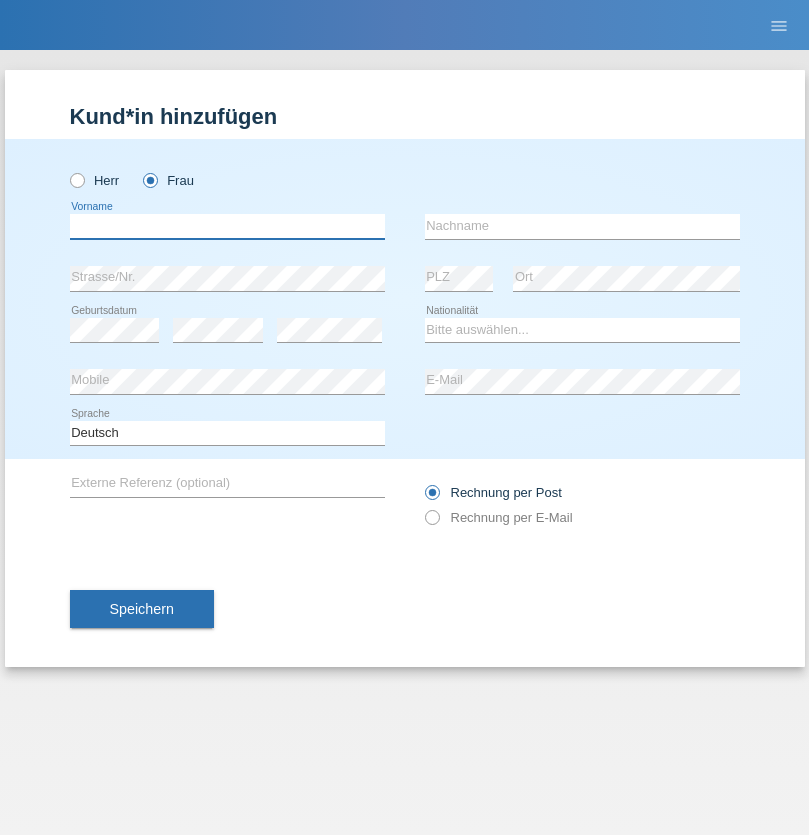 click at bounding box center (227, 226) 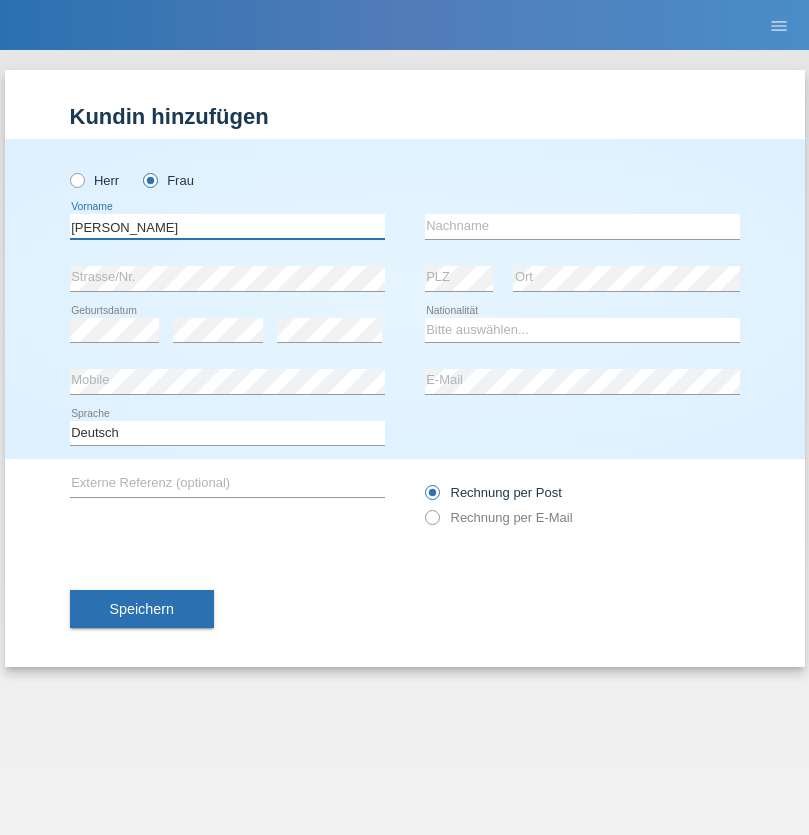 type on "[PERSON_NAME]" 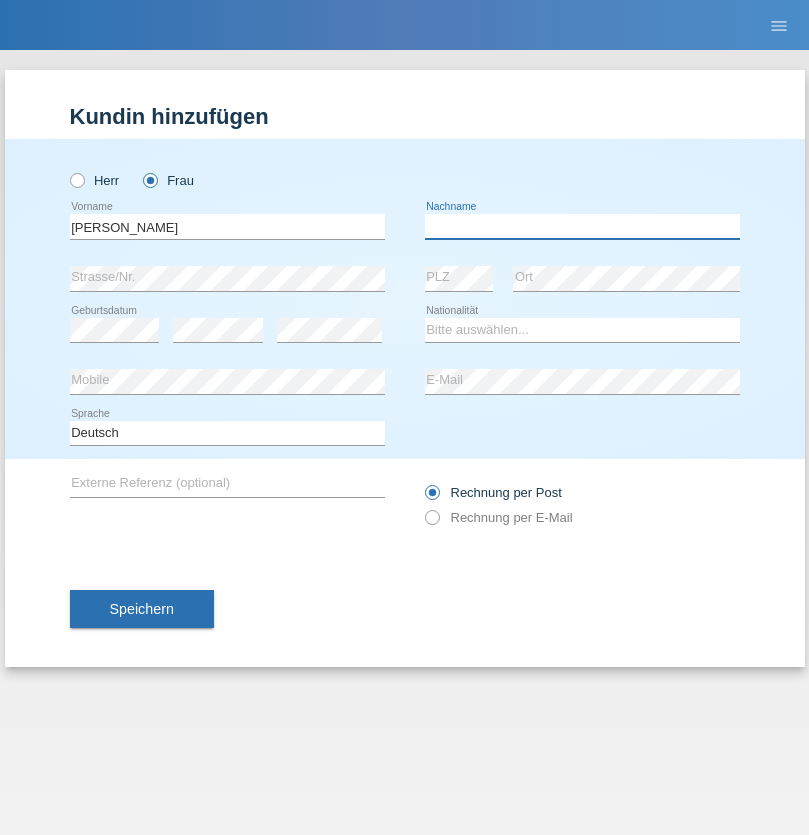 click at bounding box center [582, 226] 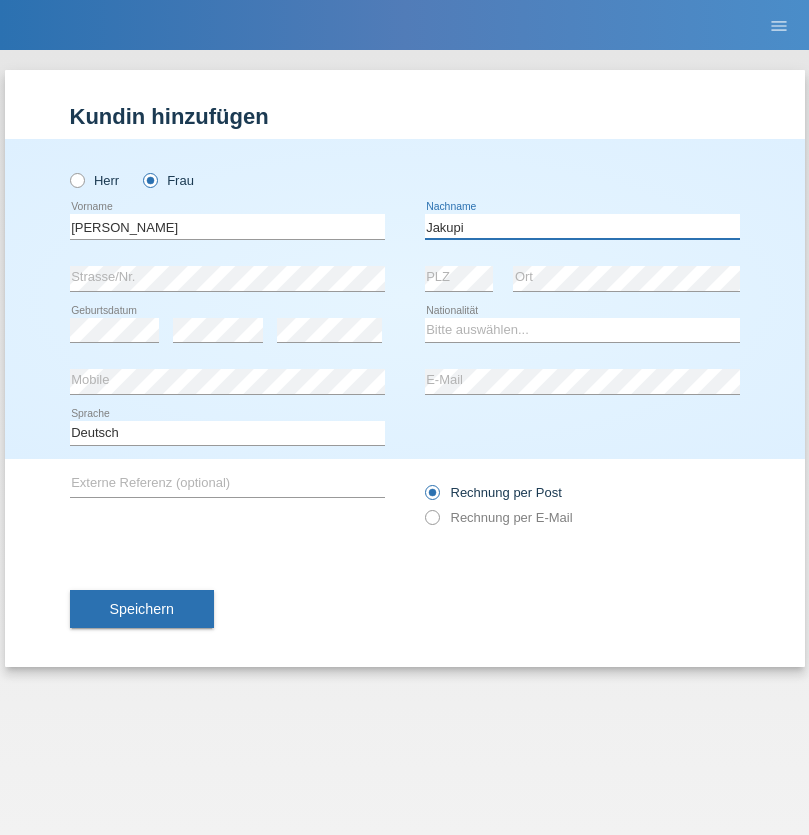 type on "Jakupi" 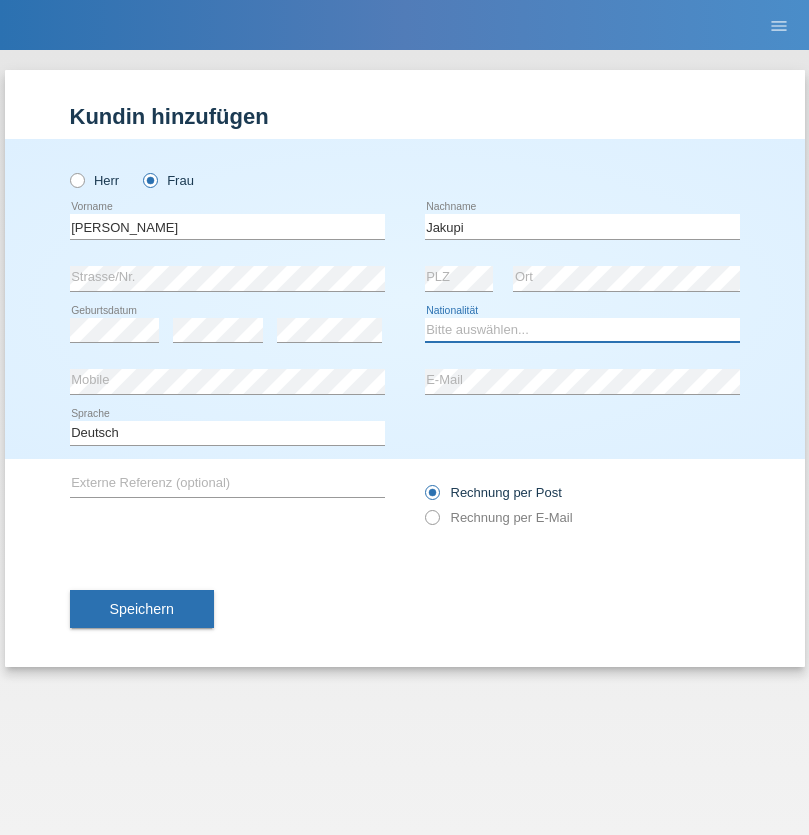 select on "XK" 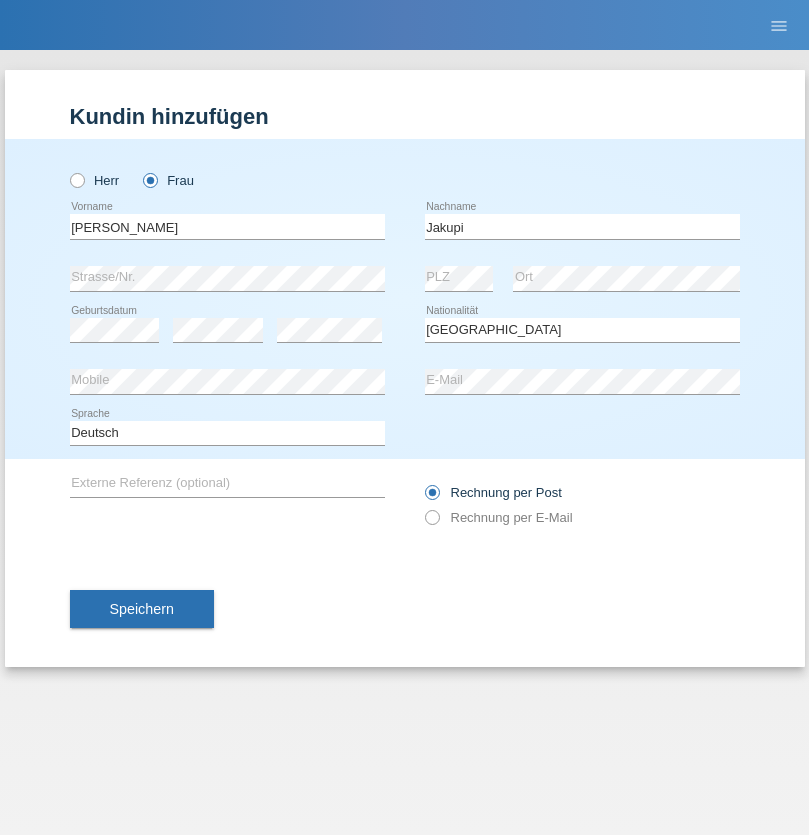 select on "C" 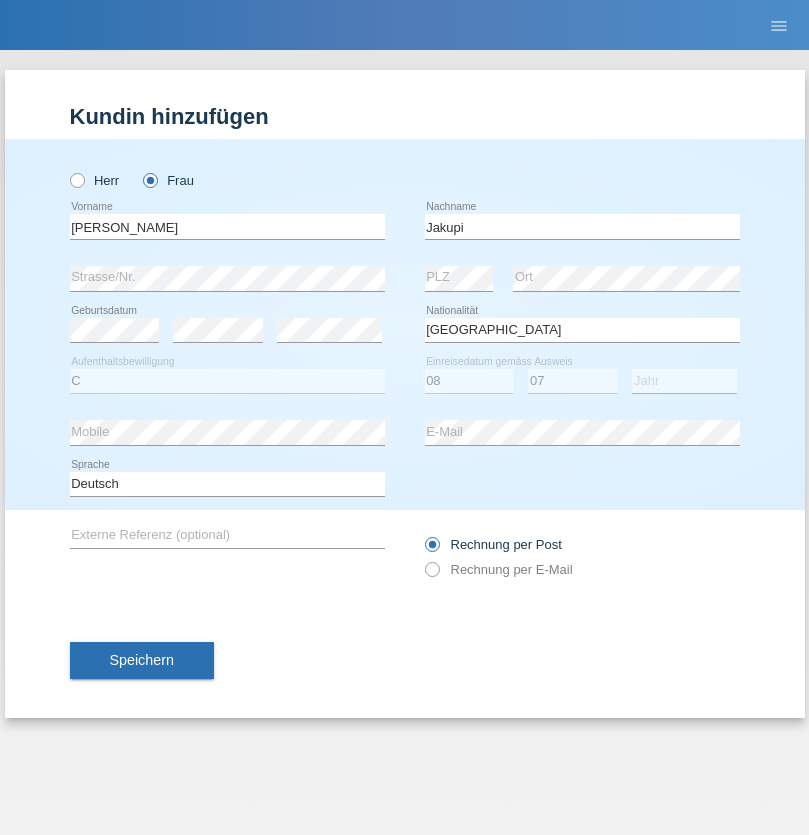 select on "2021" 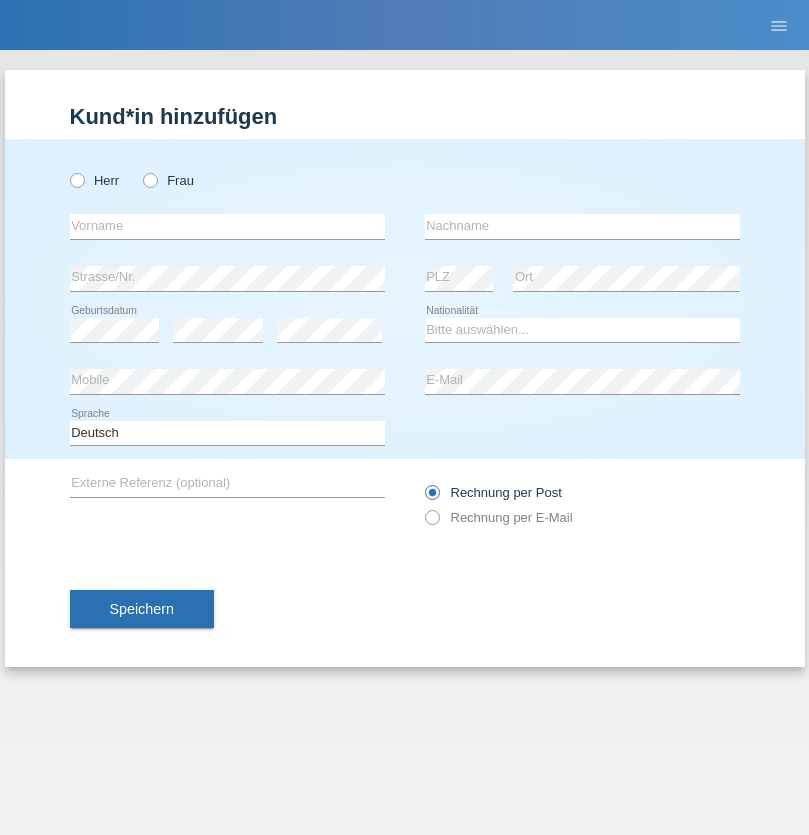 scroll, scrollTop: 0, scrollLeft: 0, axis: both 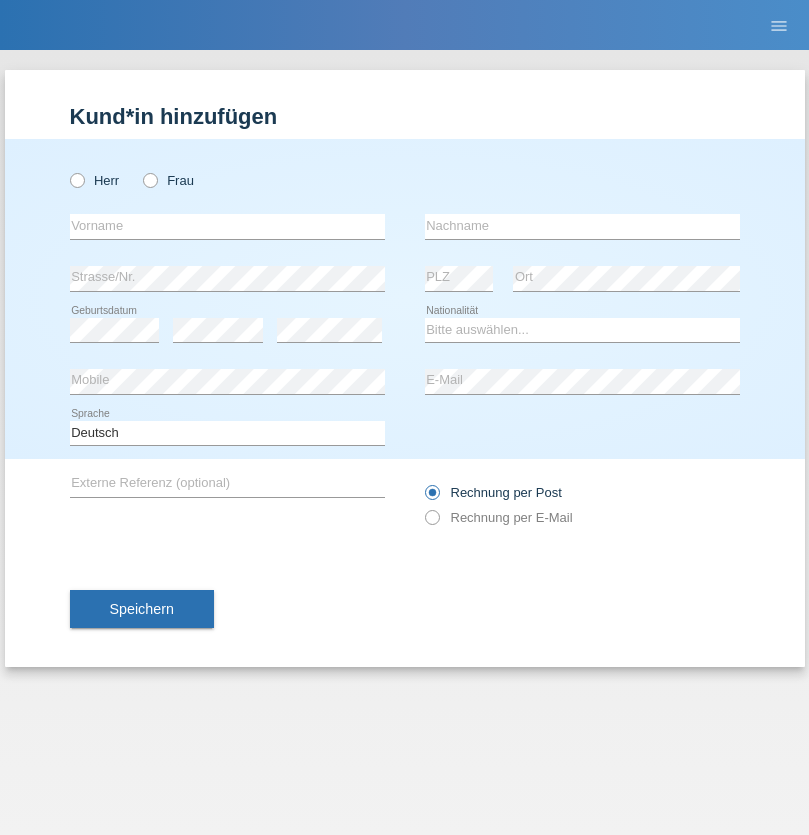 radio on "true" 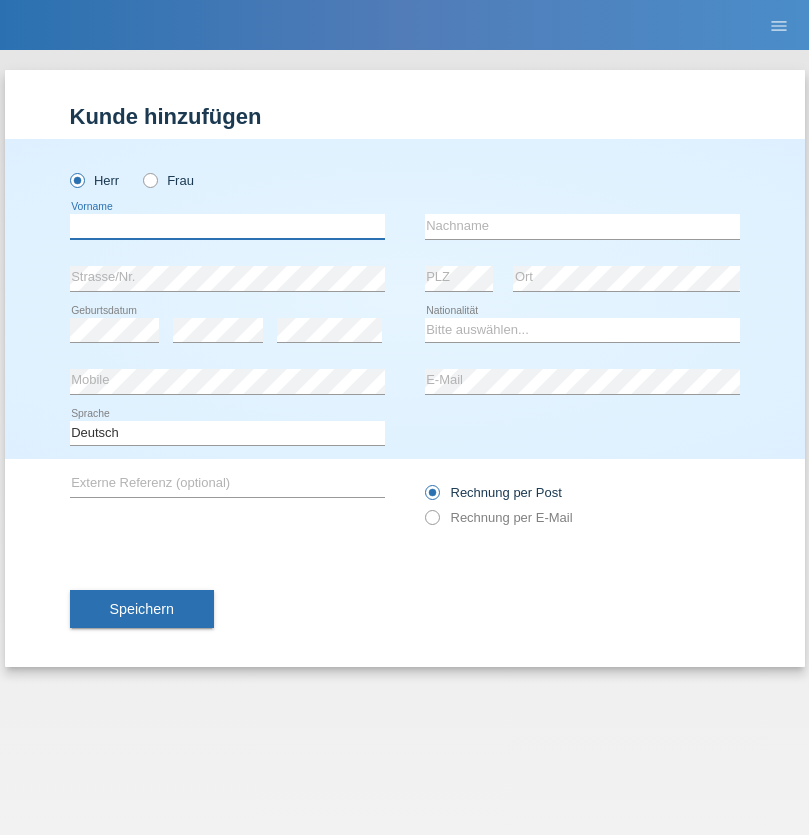 click at bounding box center (227, 226) 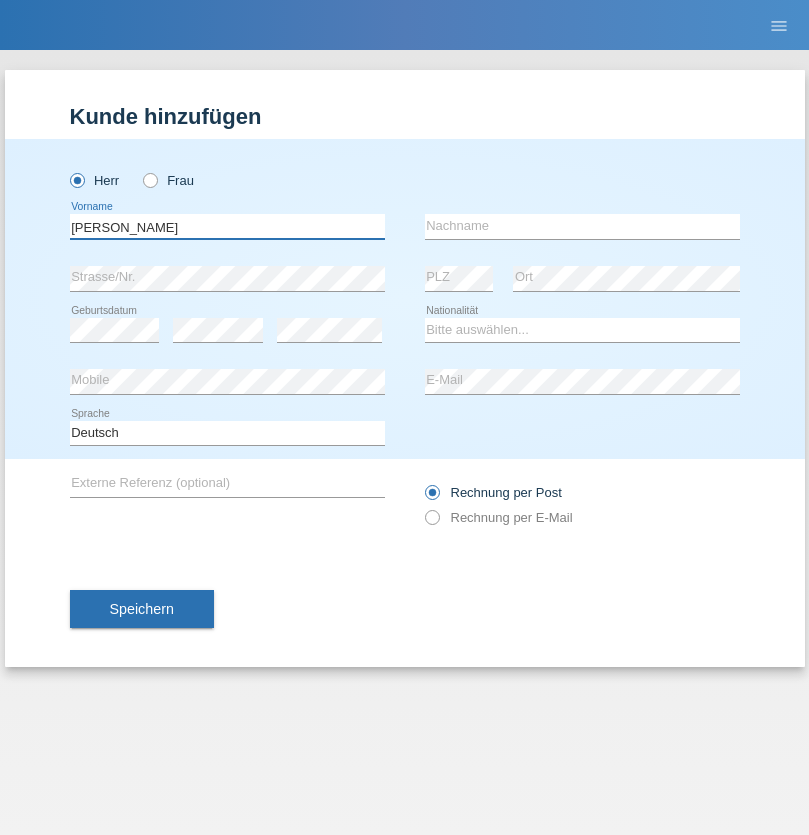 type on "[PERSON_NAME]" 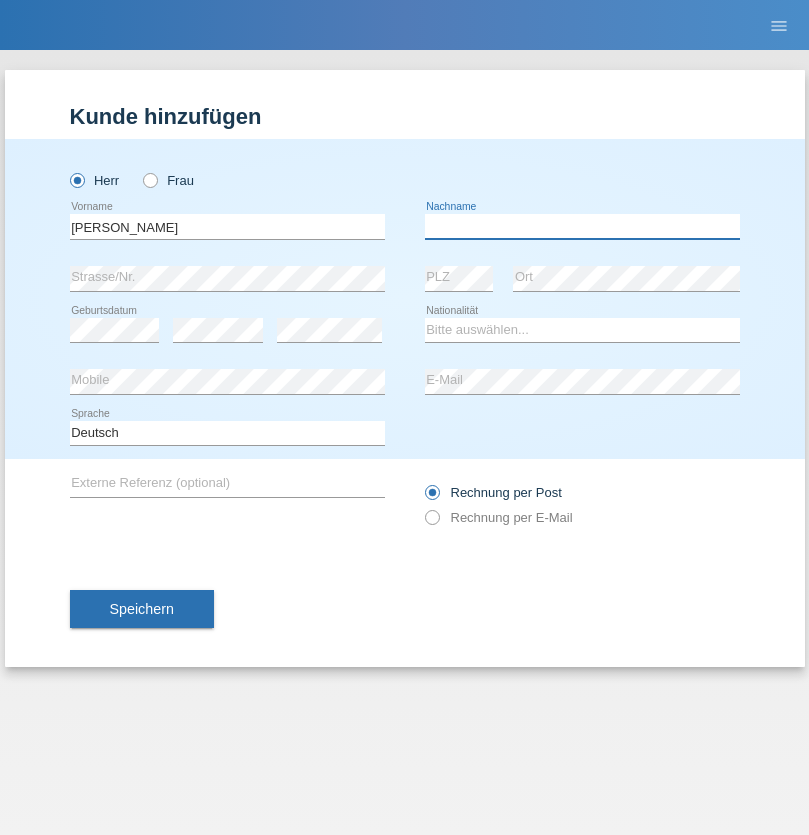 click at bounding box center [582, 226] 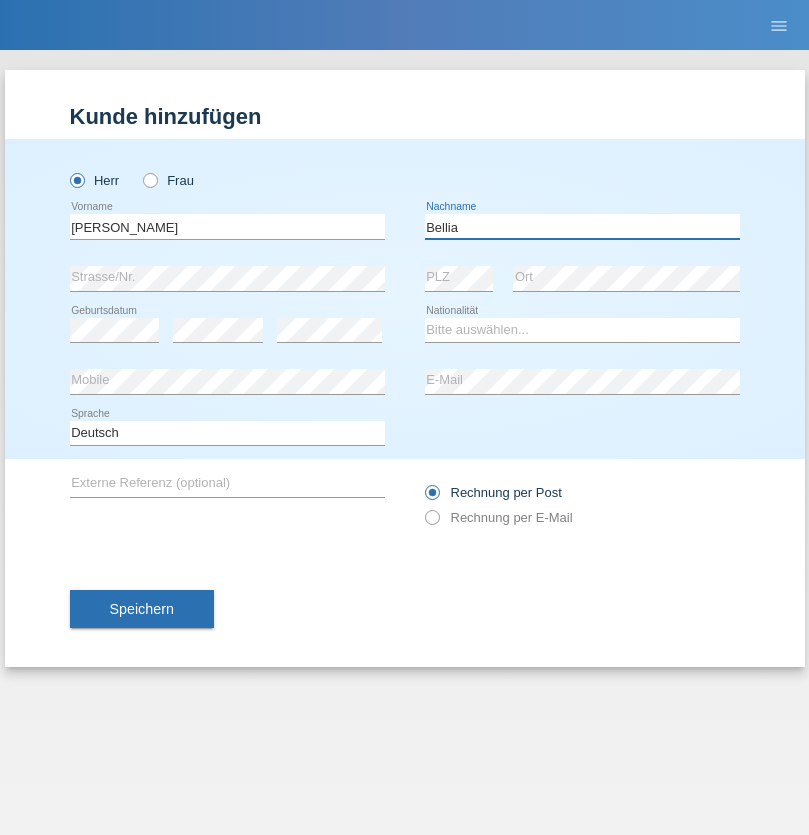 type on "Bellia" 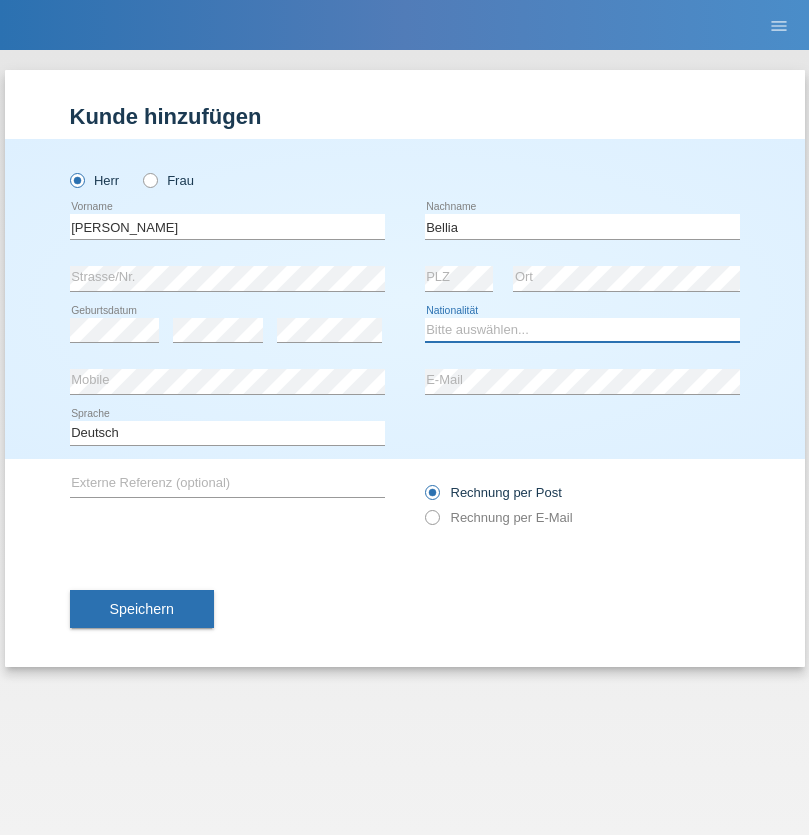 select on "CH" 